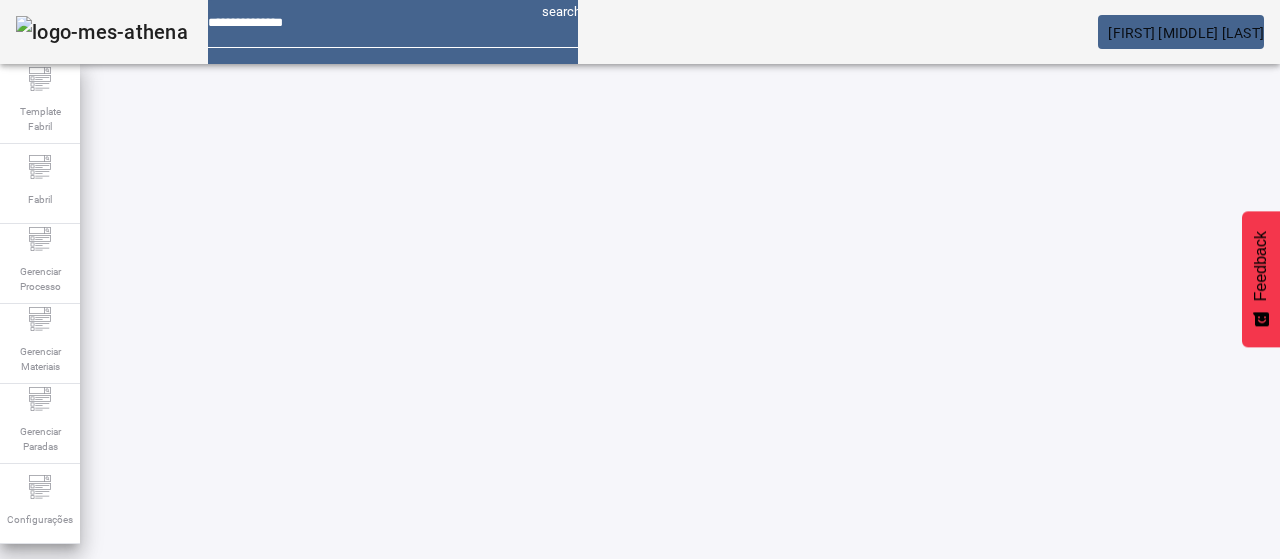 scroll, scrollTop: 0, scrollLeft: 0, axis: both 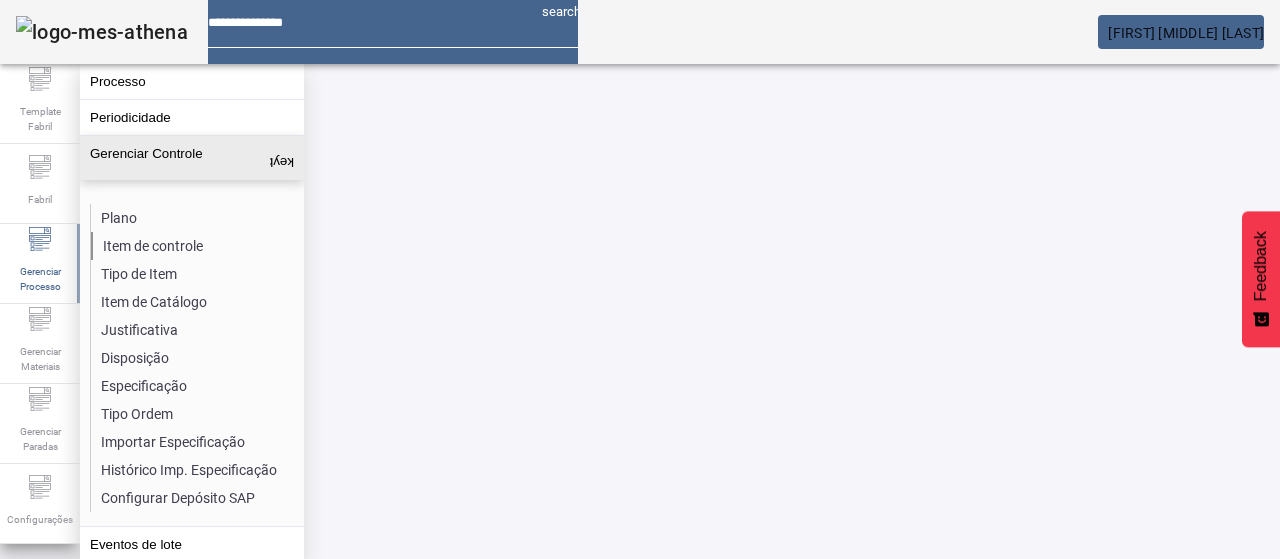 click on "Item de controle" at bounding box center (197, 246) 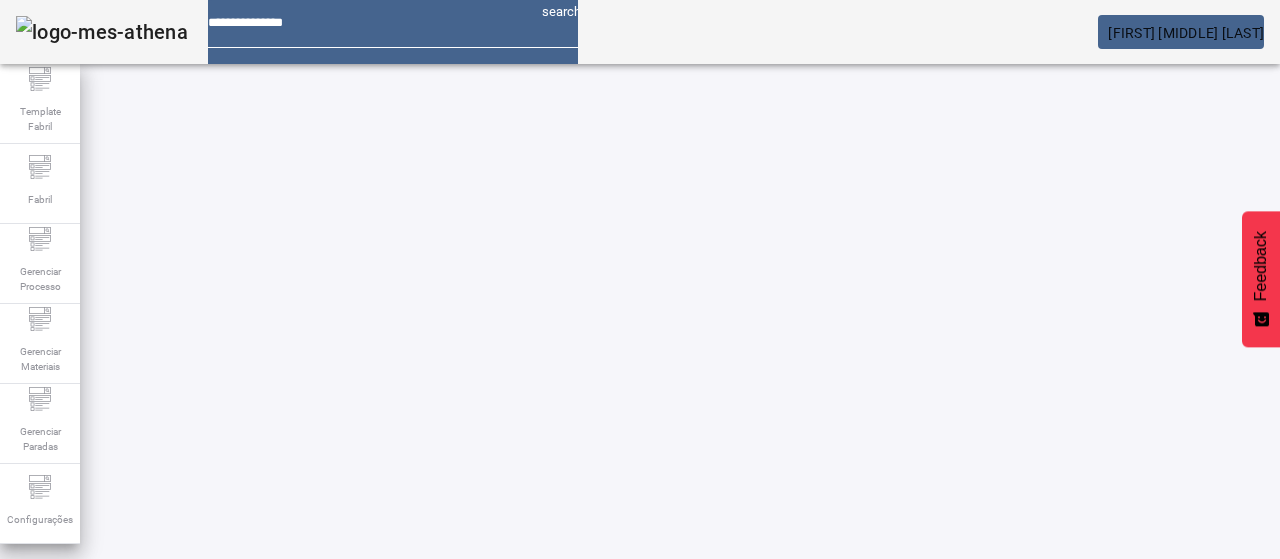click on "ABRIR FILTROS" at bounding box center (1113, 606) 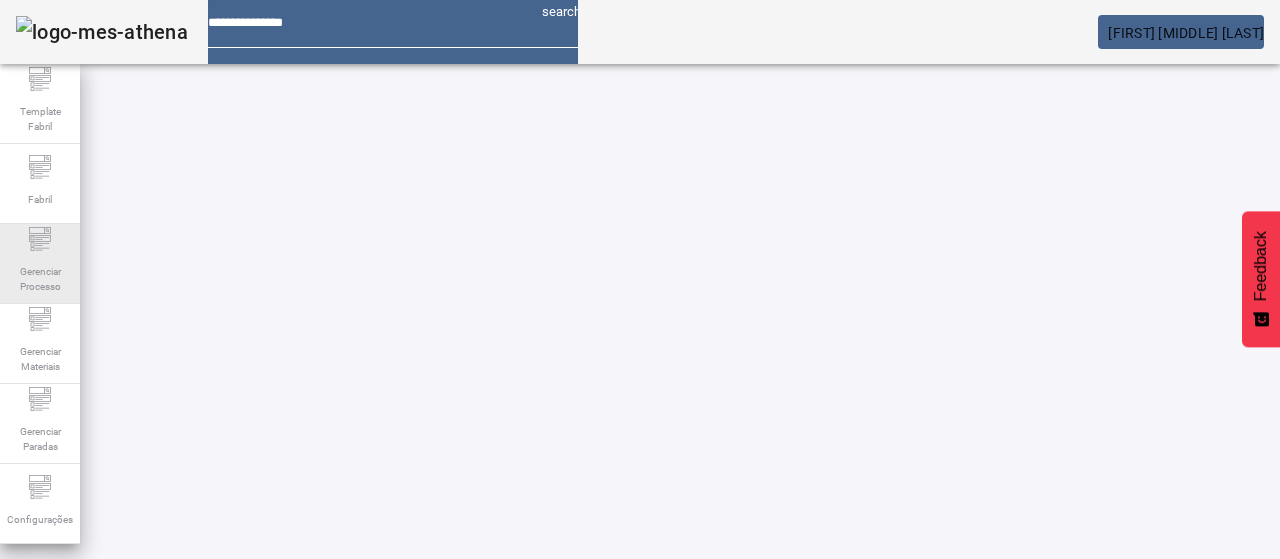 click on "Gerenciar Processo" at bounding box center (40, 119) 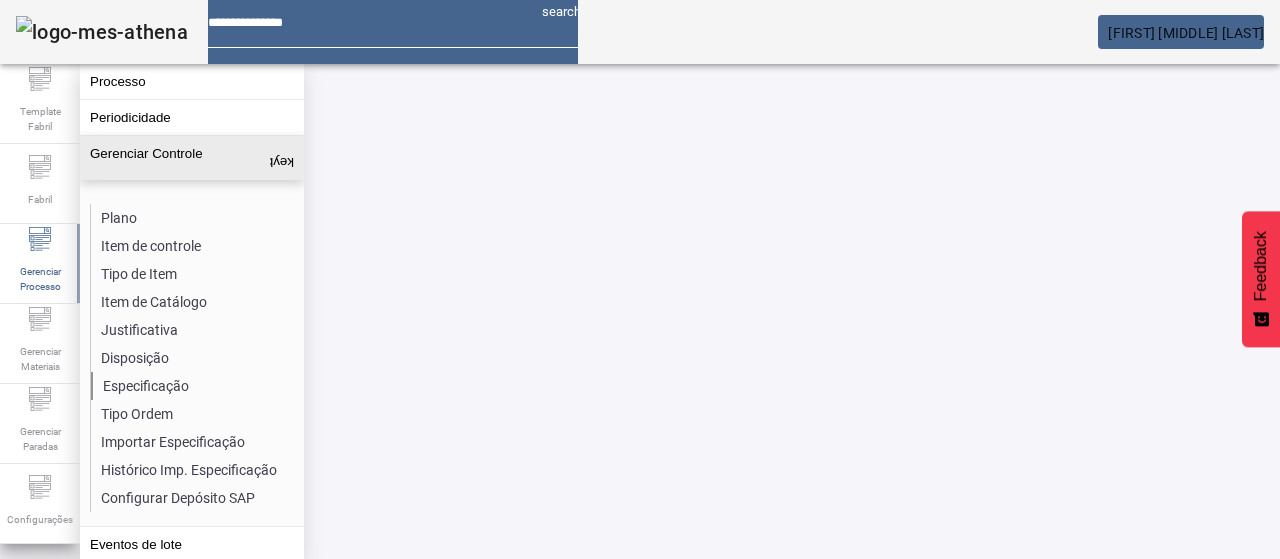 click on "Especificação" at bounding box center (197, 386) 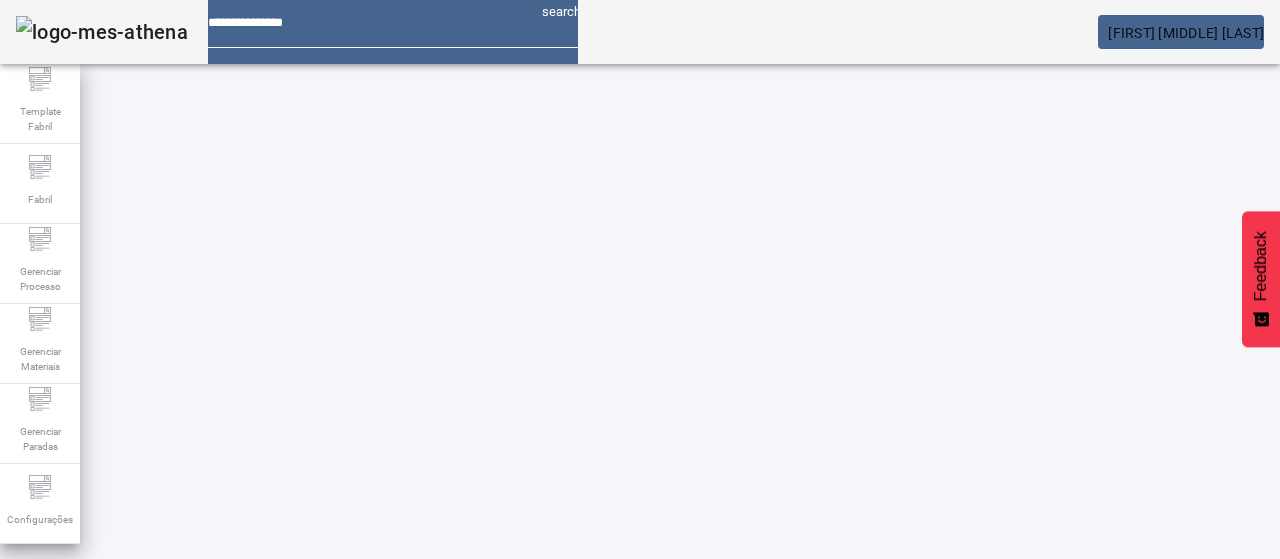 click on "Pesquise por item de controle" at bounding box center [116, 601] 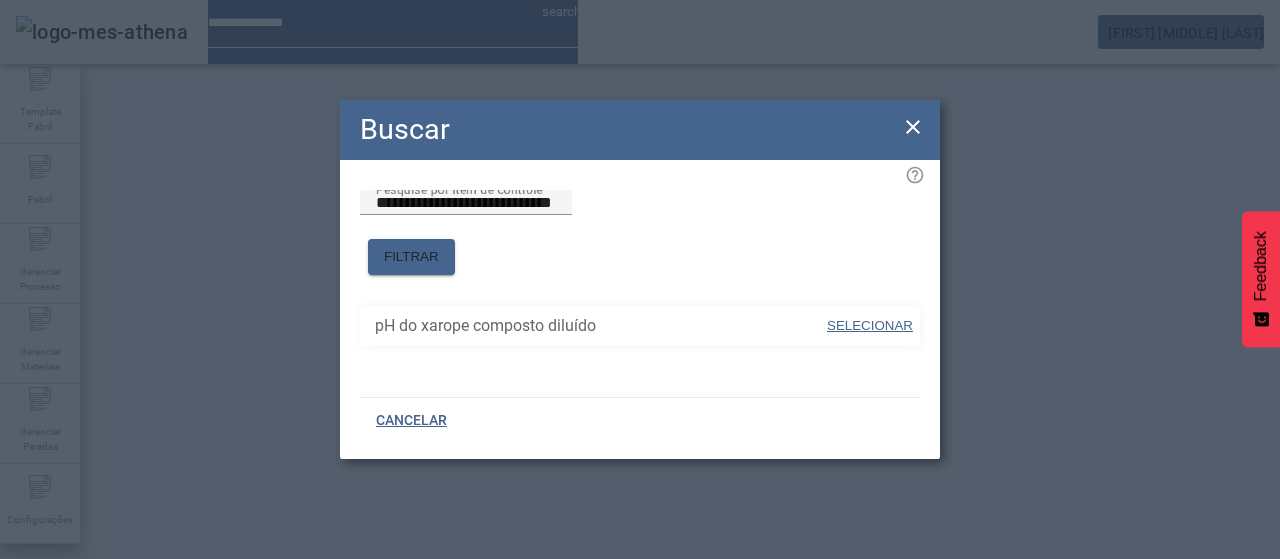 click on "SELECIONAR" at bounding box center [870, 326] 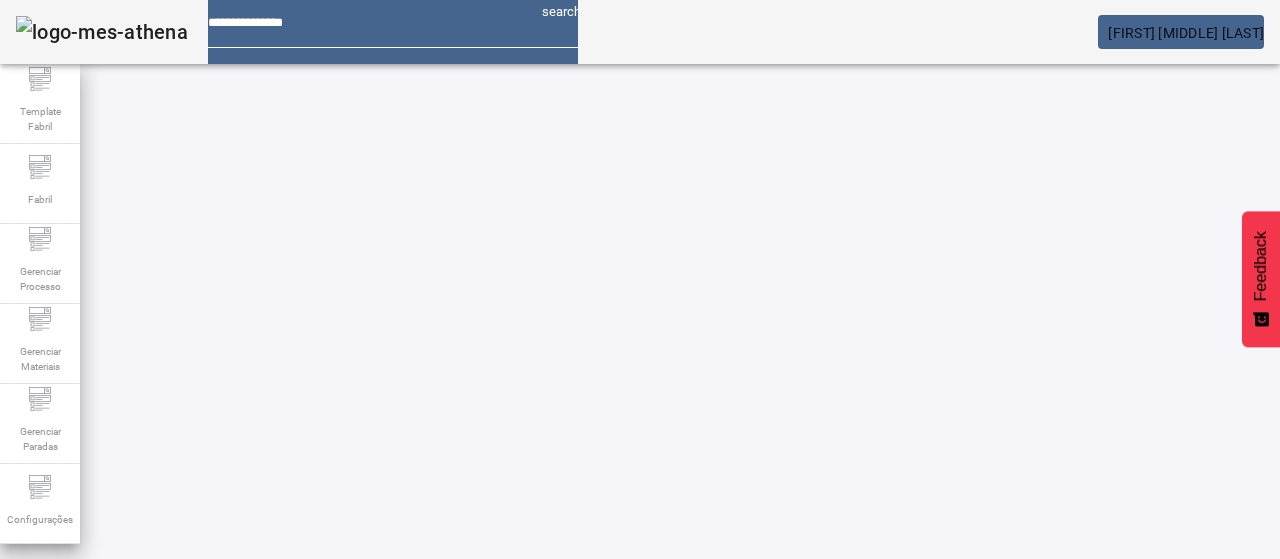 click on "FILTRAR" at bounding box center (1146, 691) 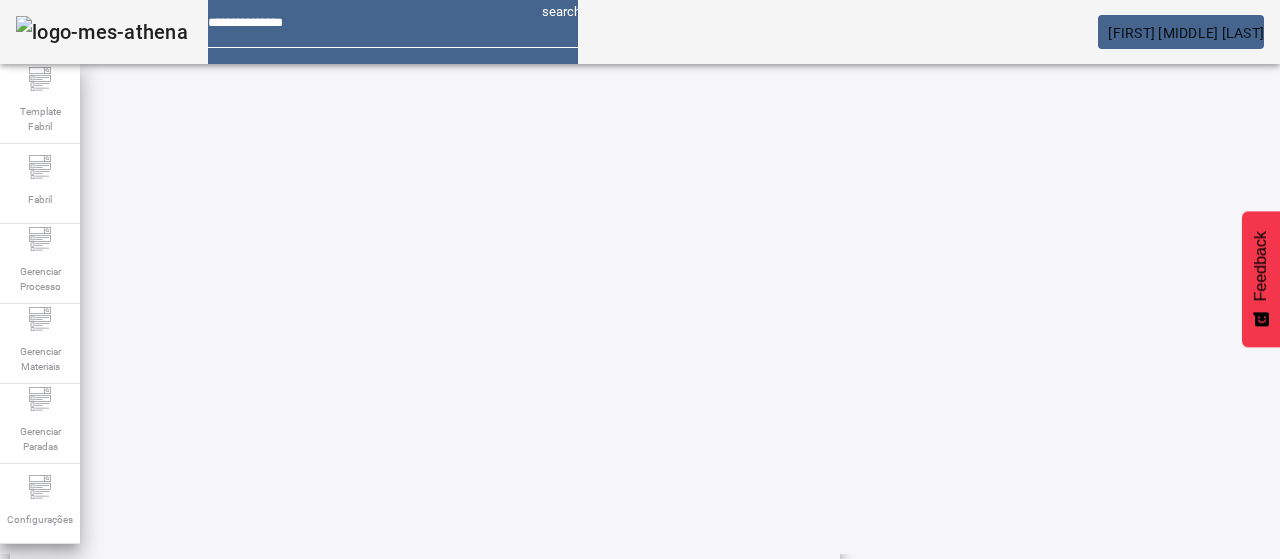 scroll, scrollTop: 423, scrollLeft: 0, axis: vertical 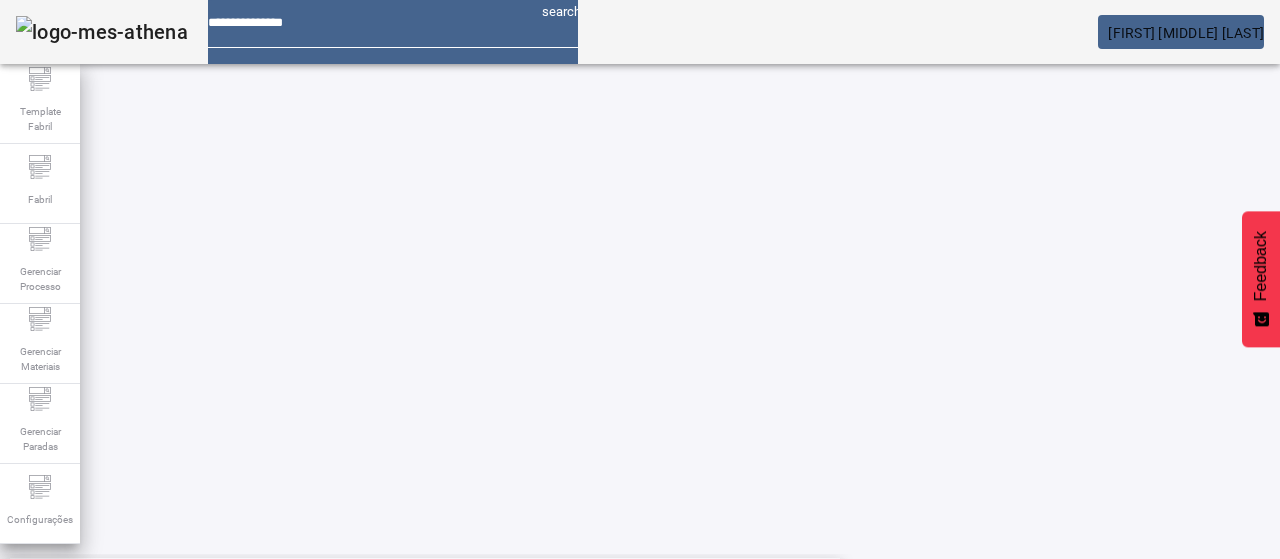 click on "Pesquise por marca" at bounding box center [1388, 434] 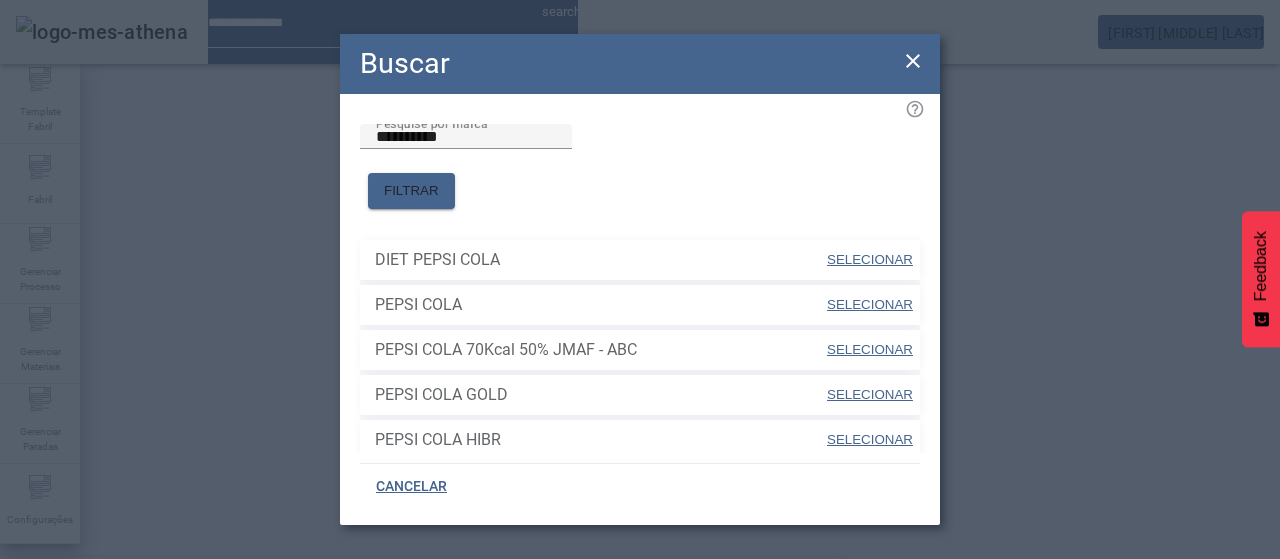 click on "SELECIONAR" at bounding box center [870, 304] 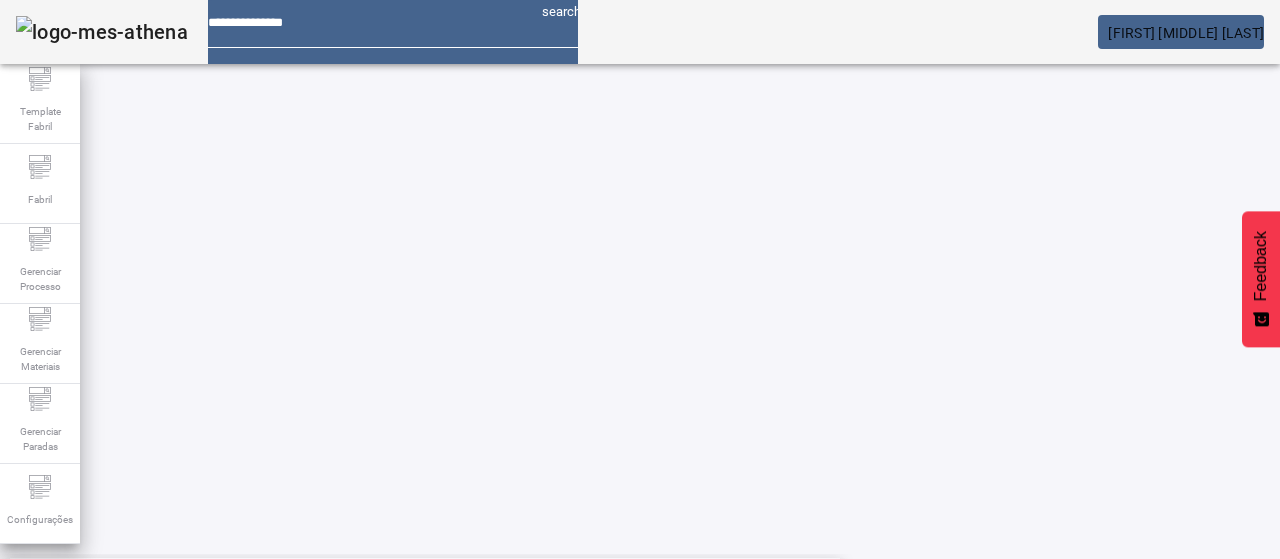 click on "FILTRAR" at bounding box center (1146, 525) 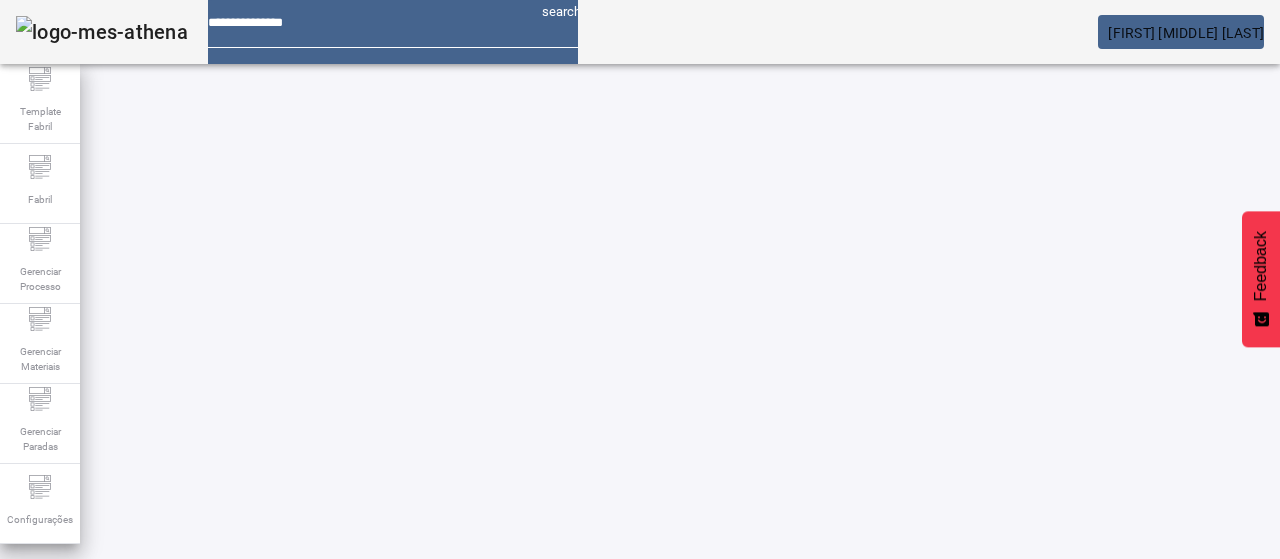 scroll, scrollTop: 240, scrollLeft: 0, axis: vertical 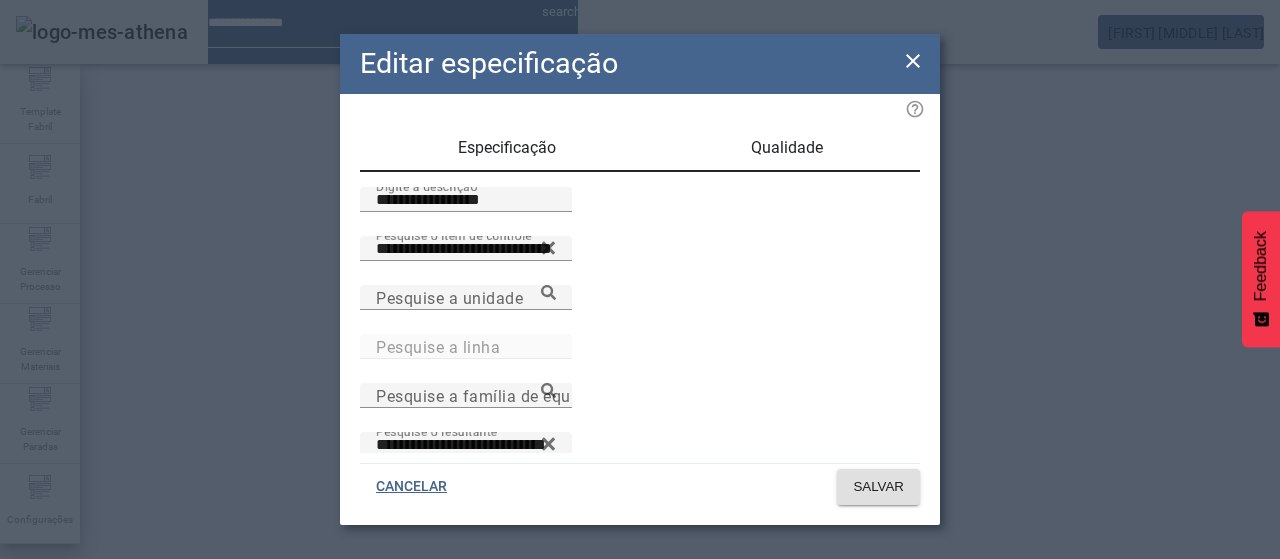 type 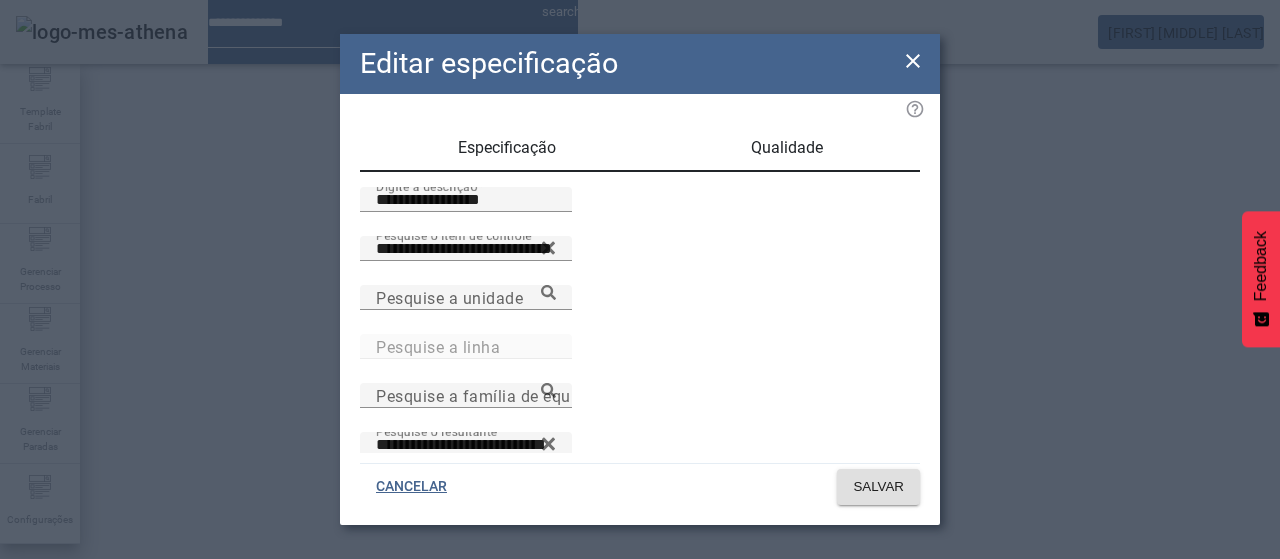click at bounding box center (913, 61) 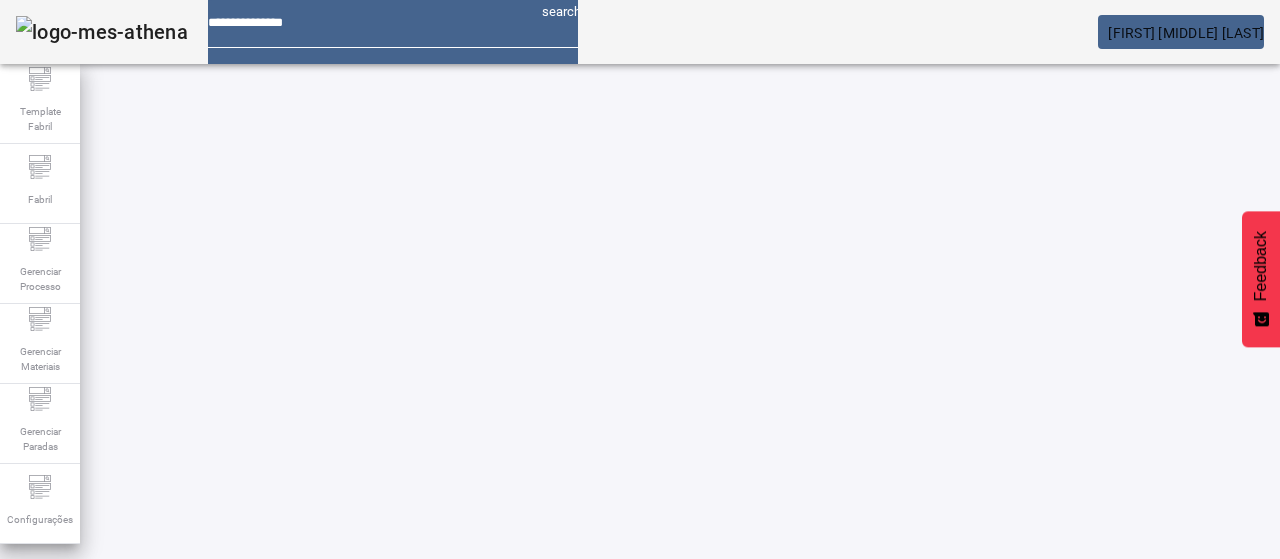 click on "PTR C-ICL 02.12" at bounding box center [564, 799] 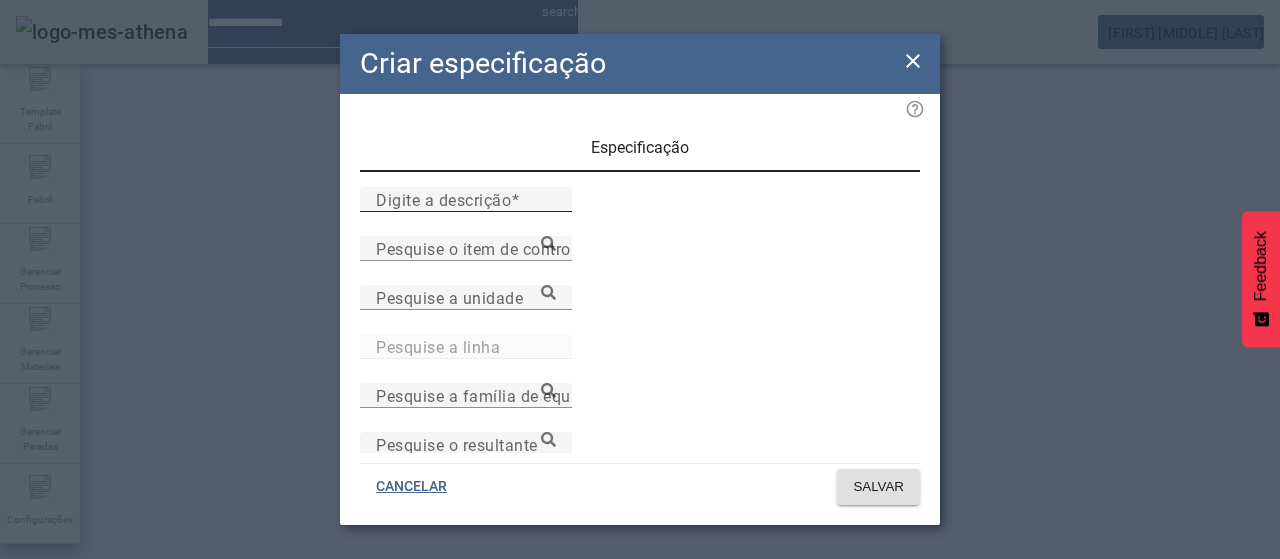 click on "Digite a descrição" at bounding box center (443, 199) 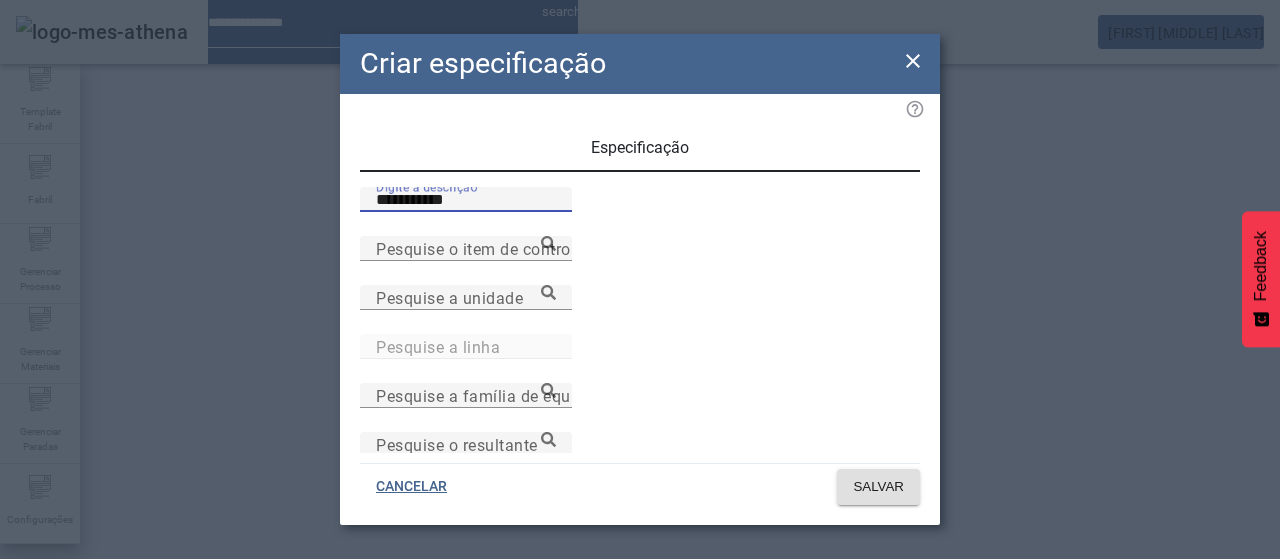 type on "**********" 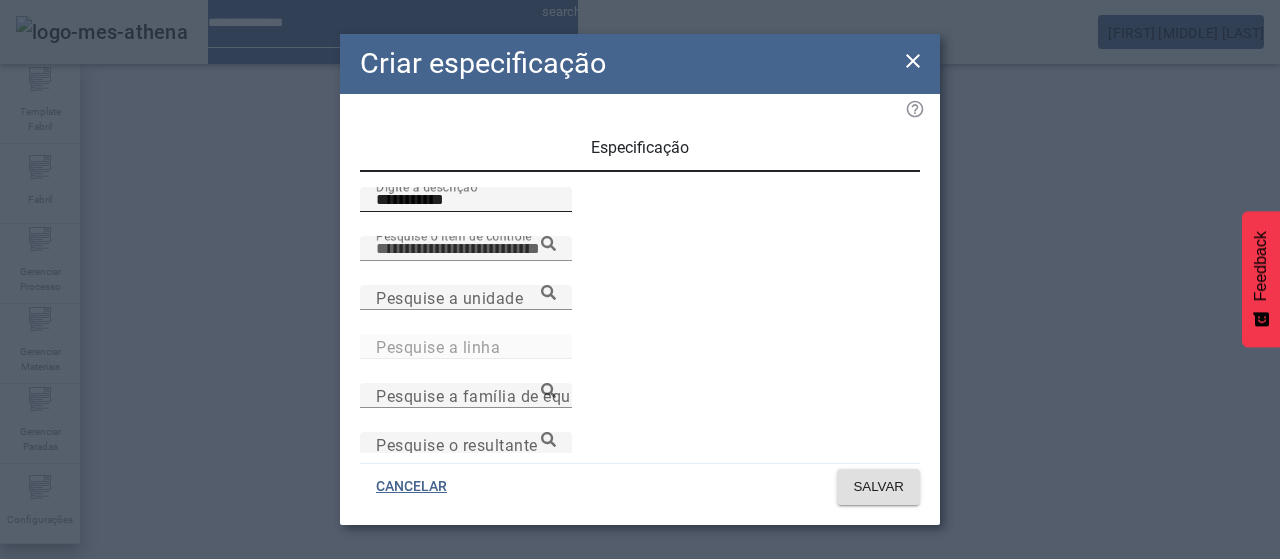 paste on "**********" 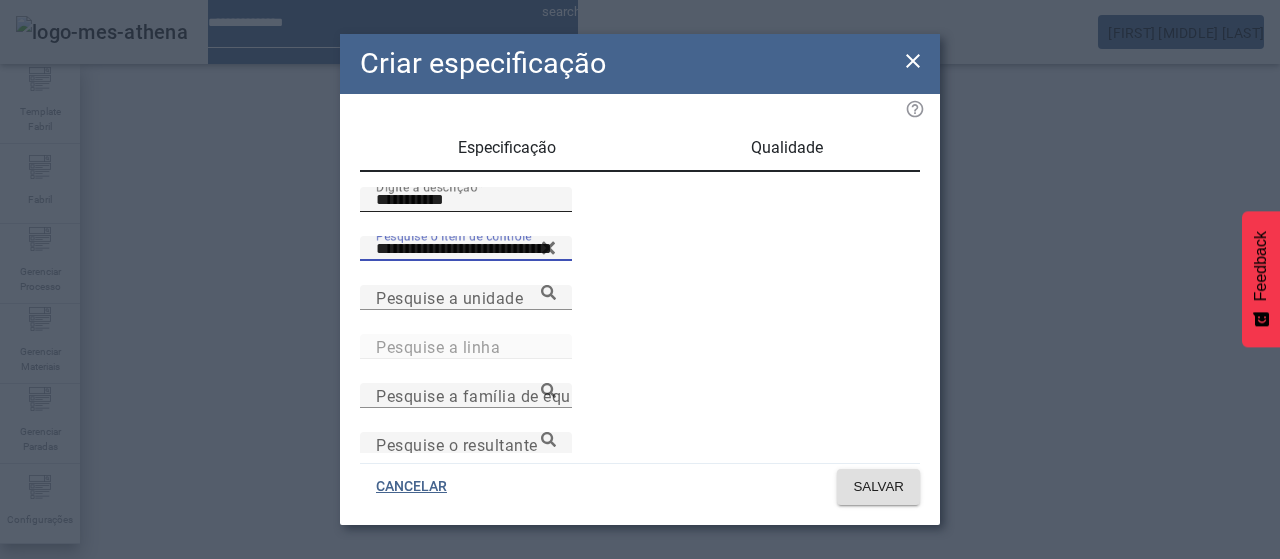 type on "**********" 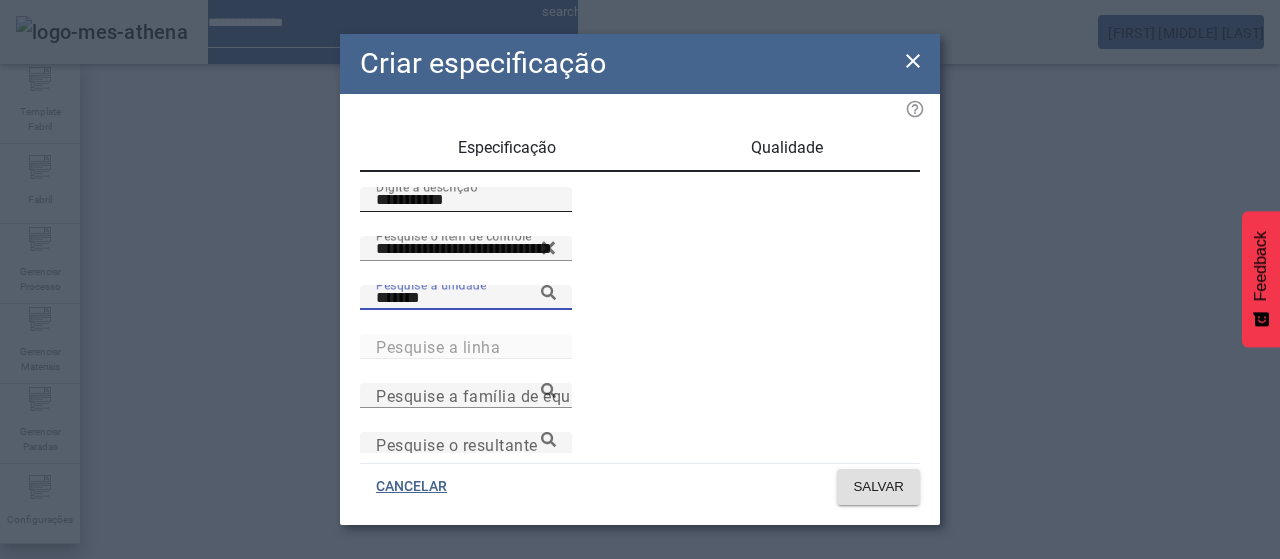 type on "*******" 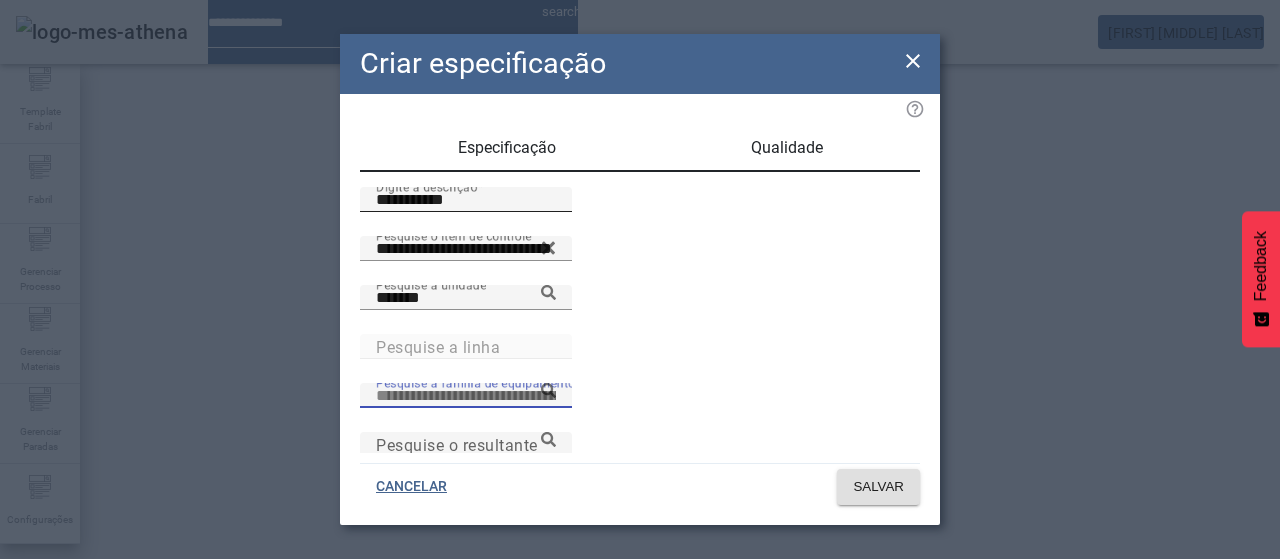 scroll, scrollTop: 16, scrollLeft: 0, axis: vertical 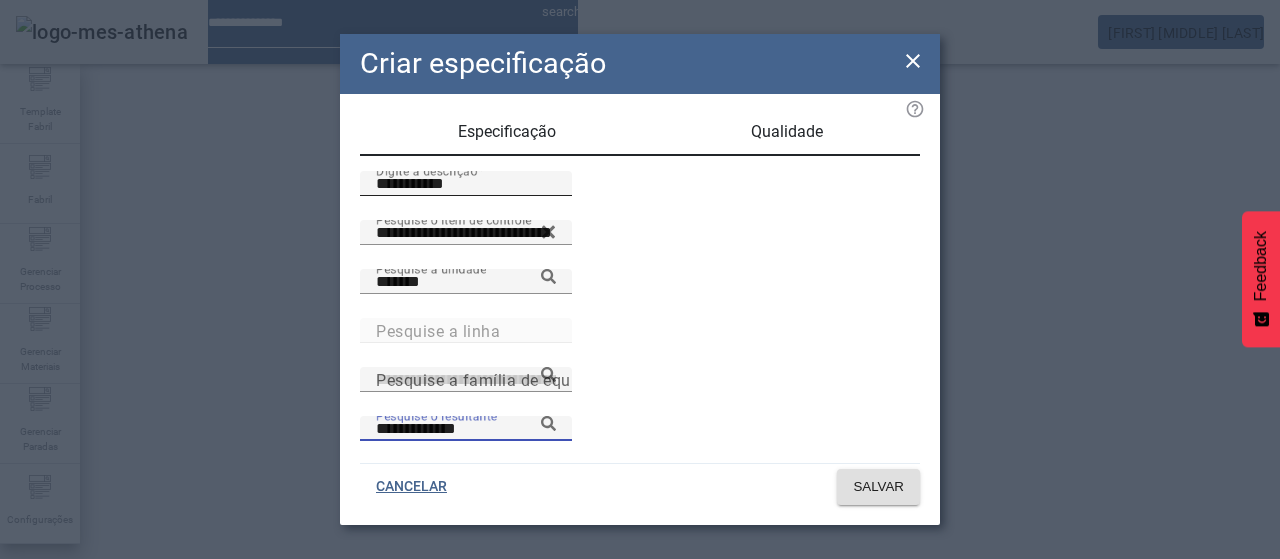 type on "**********" 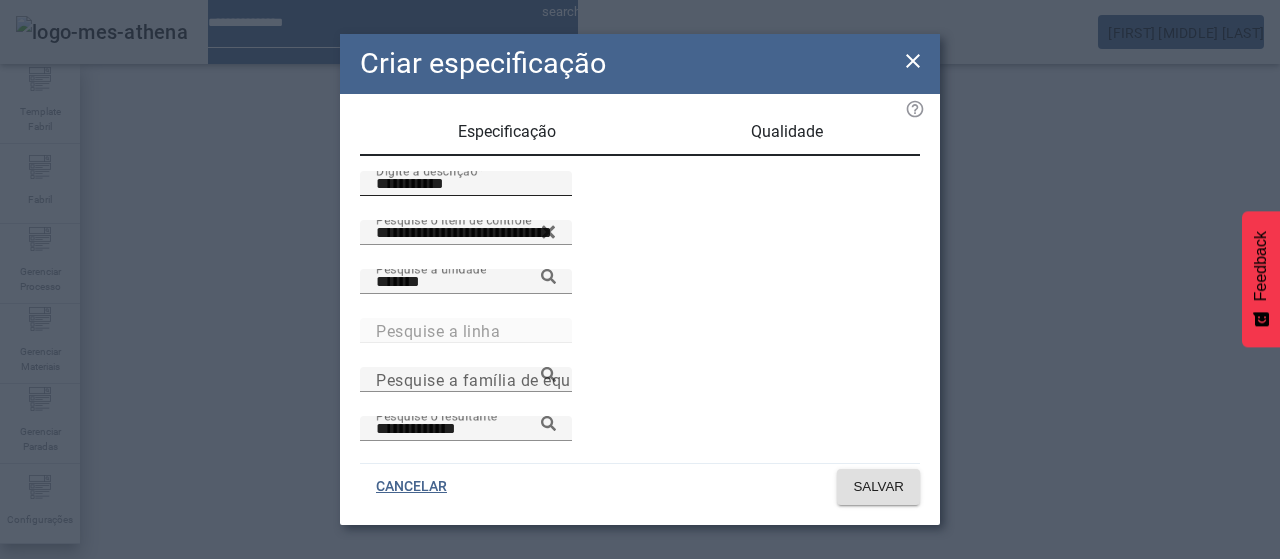 scroll, scrollTop: 206, scrollLeft: 0, axis: vertical 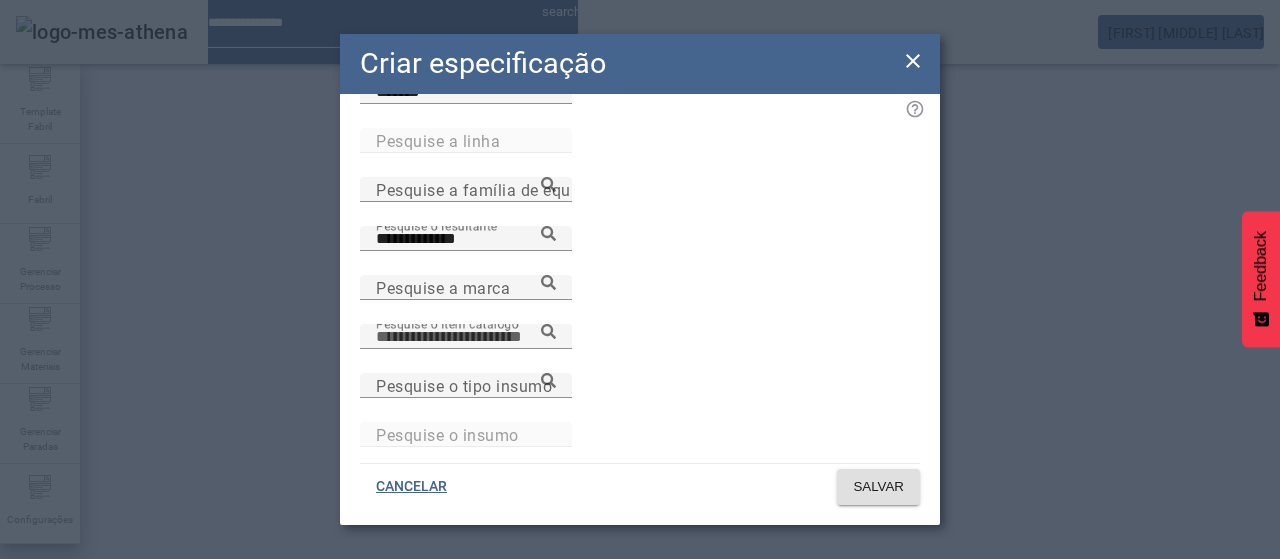paste on "**********" 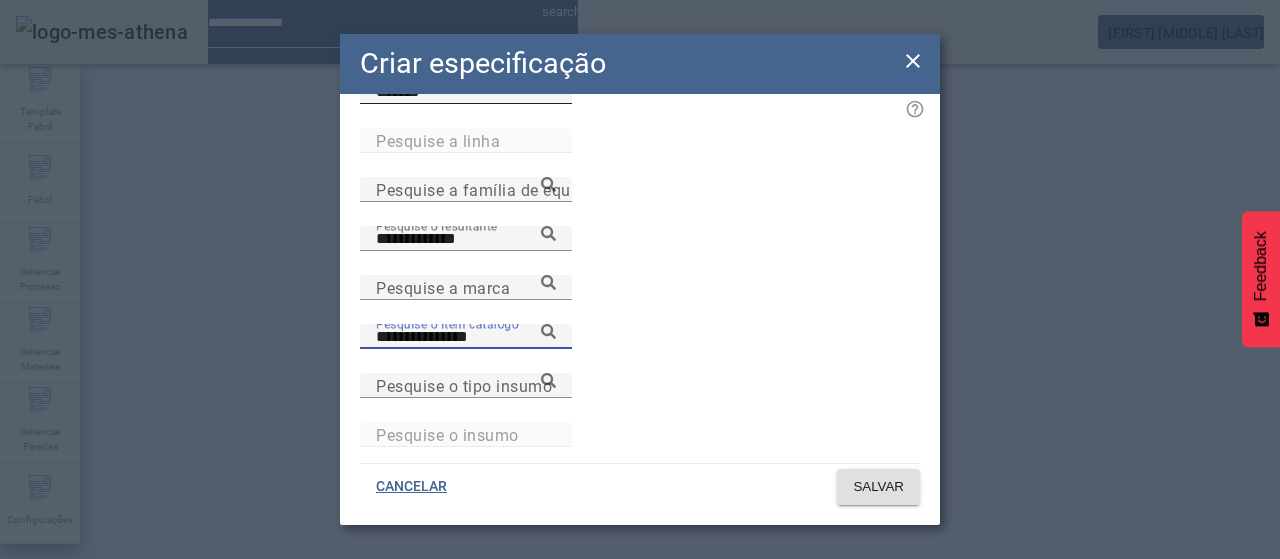 type on "**********" 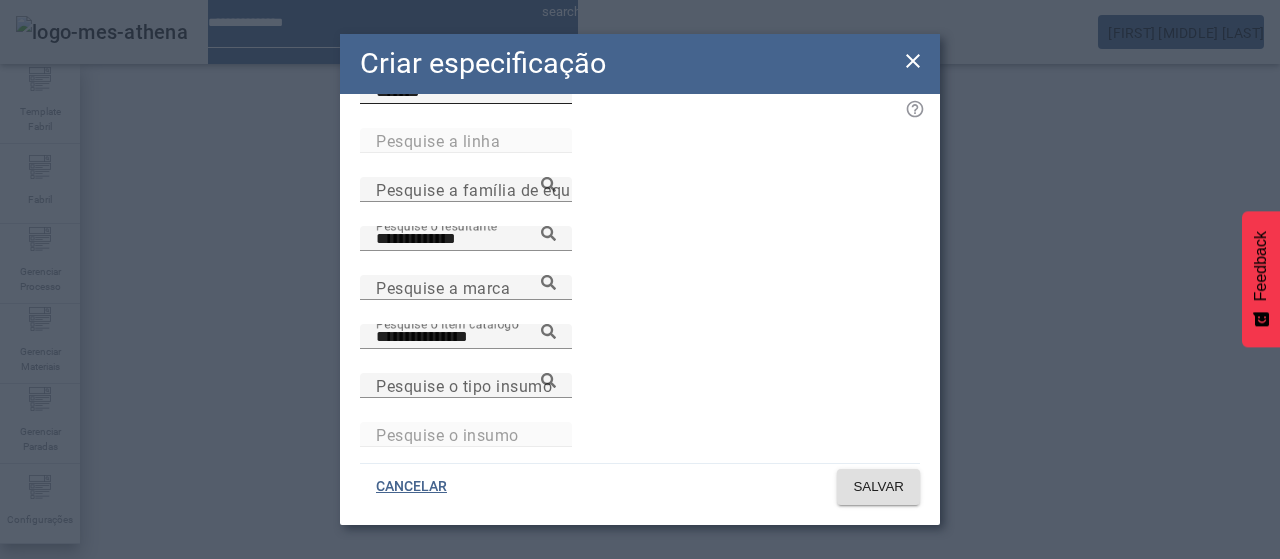 click at bounding box center [548, 86] 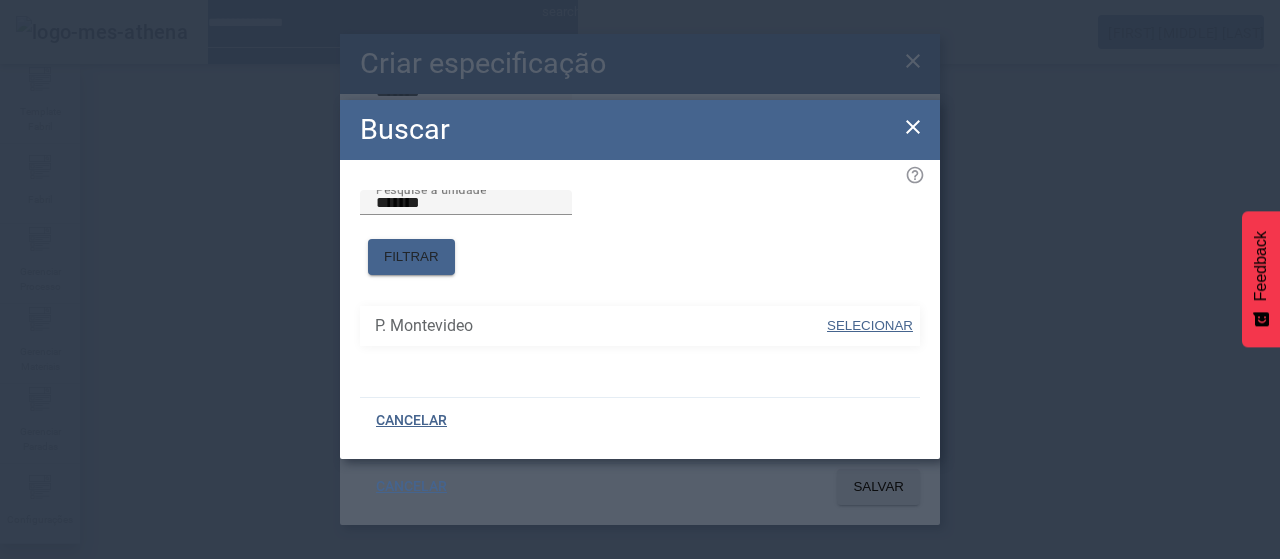 click on "SELECIONAR" at bounding box center [870, 325] 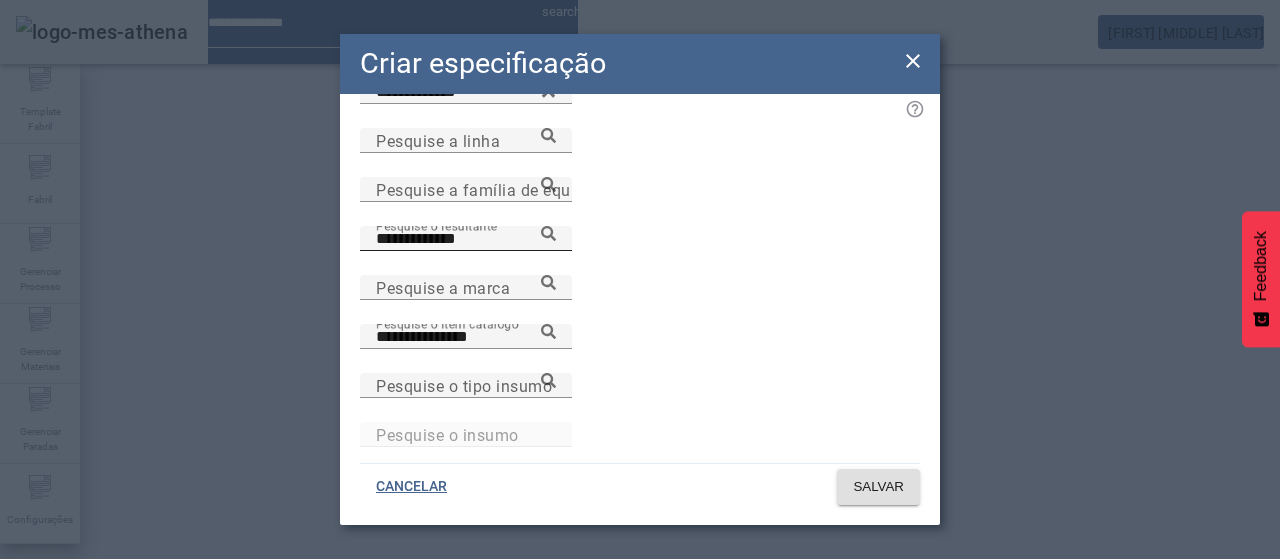 click at bounding box center (548, 233) 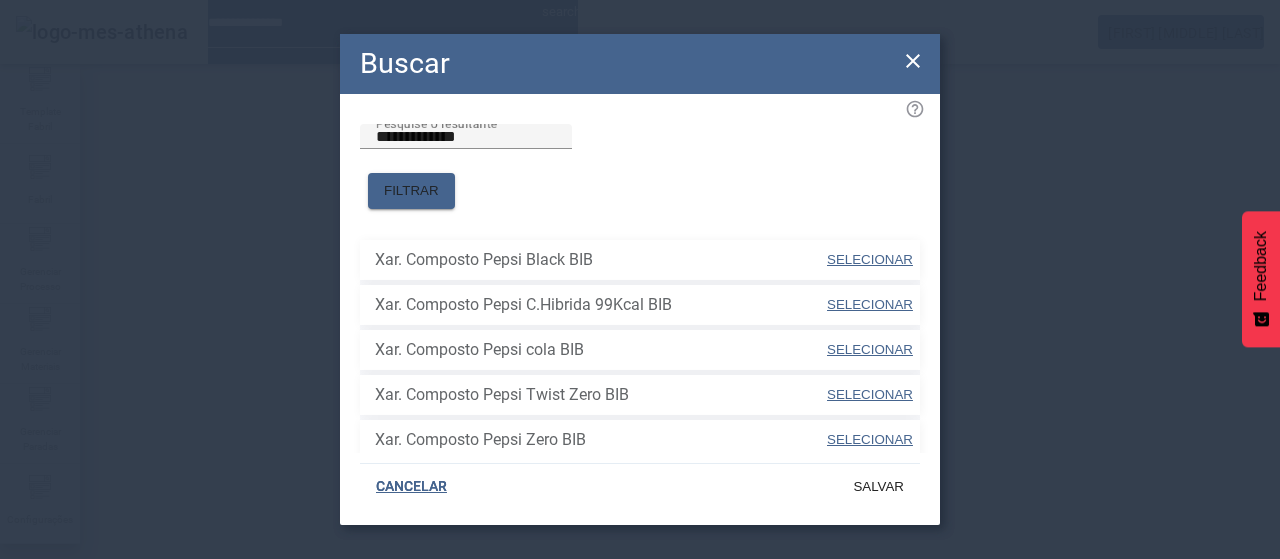 click on "SELECIONAR" at bounding box center [870, 349] 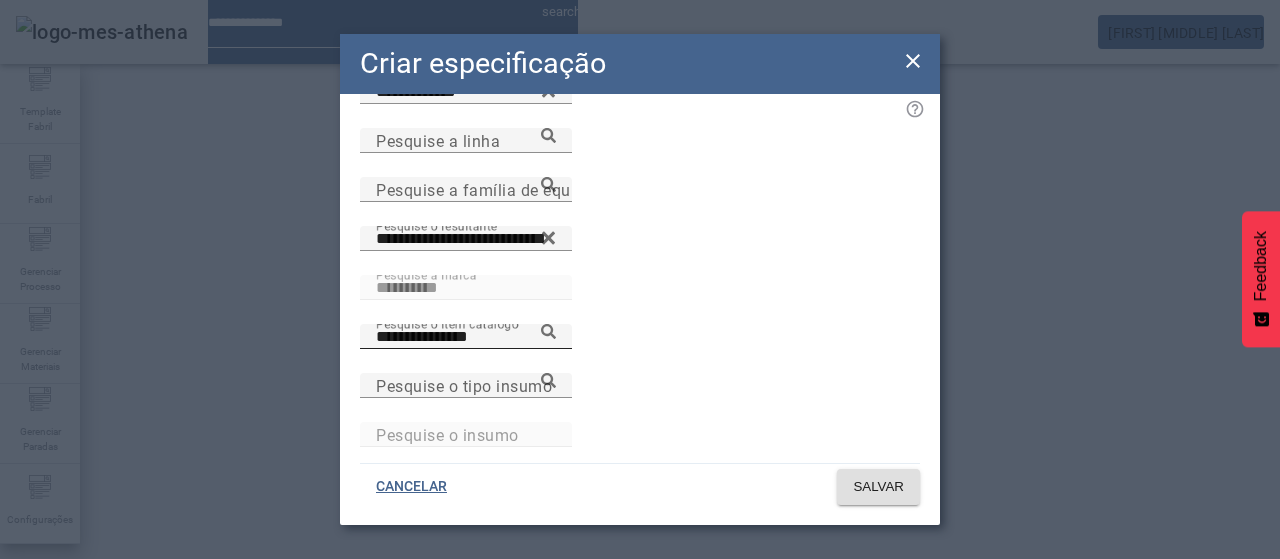 click at bounding box center [548, 331] 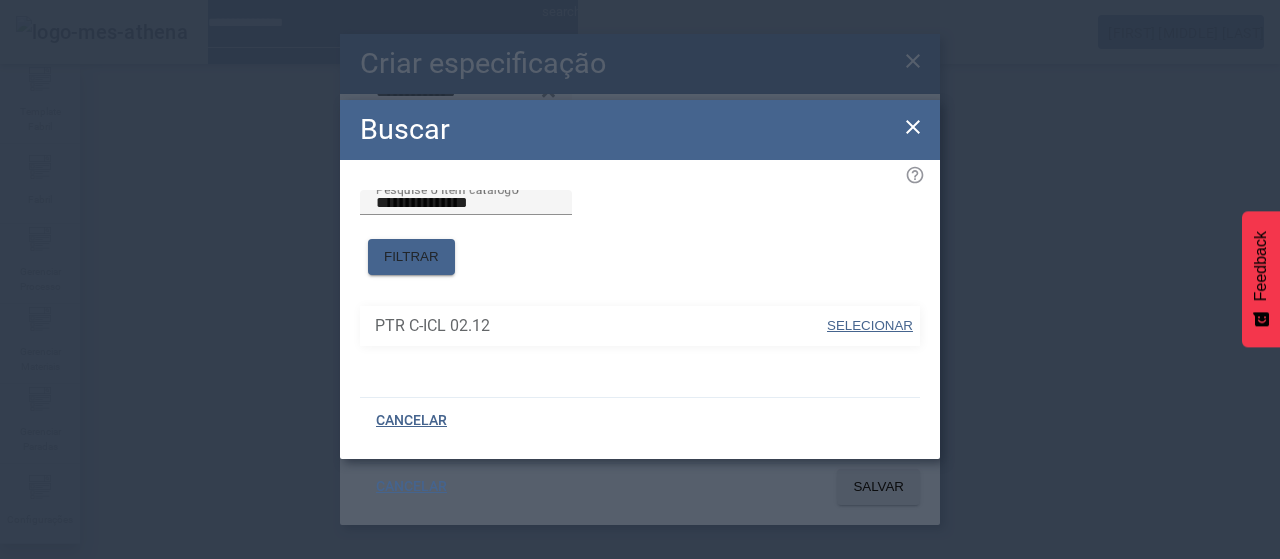 click on "SELECIONAR" at bounding box center [870, 325] 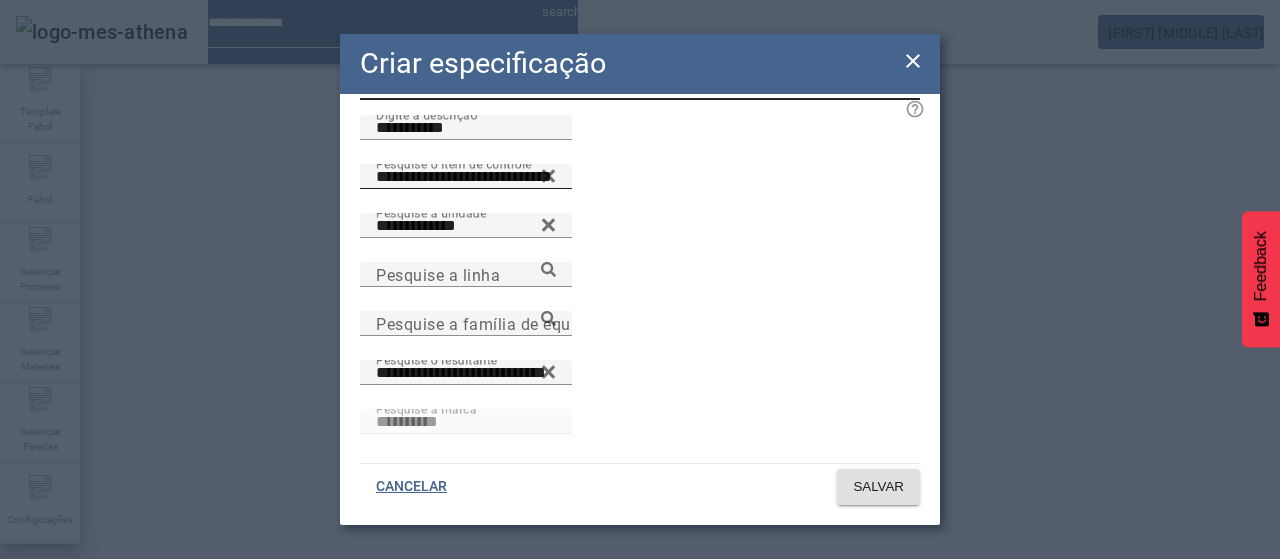 scroll, scrollTop: 0, scrollLeft: 0, axis: both 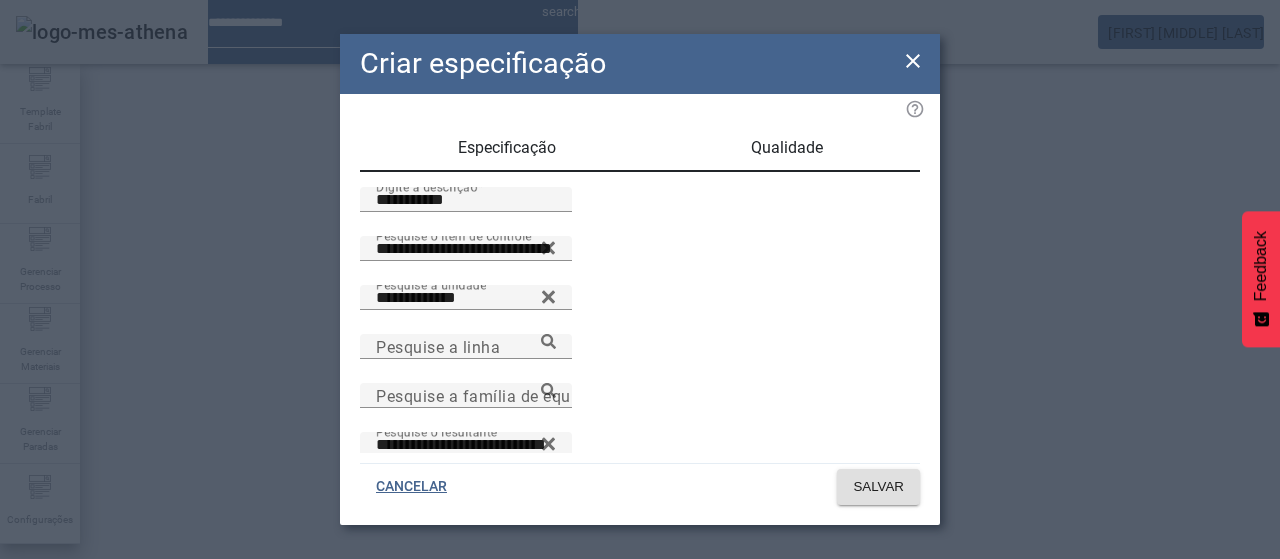 click on "Qualidade" at bounding box center [787, 148] 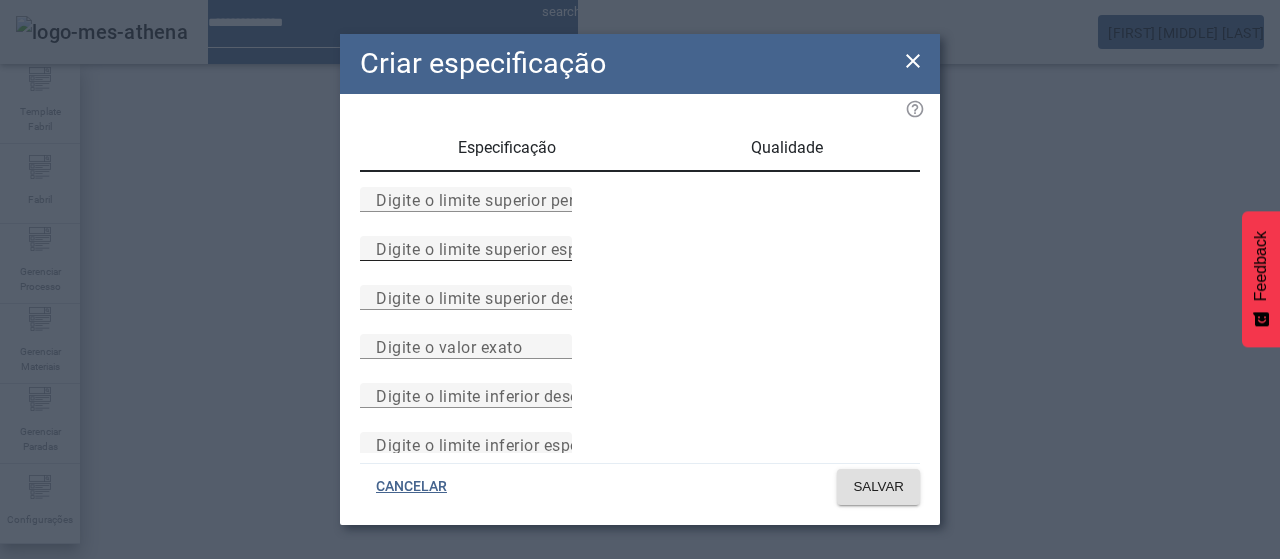 click on "Digite o limite superior especificado" at bounding box center [511, 248] 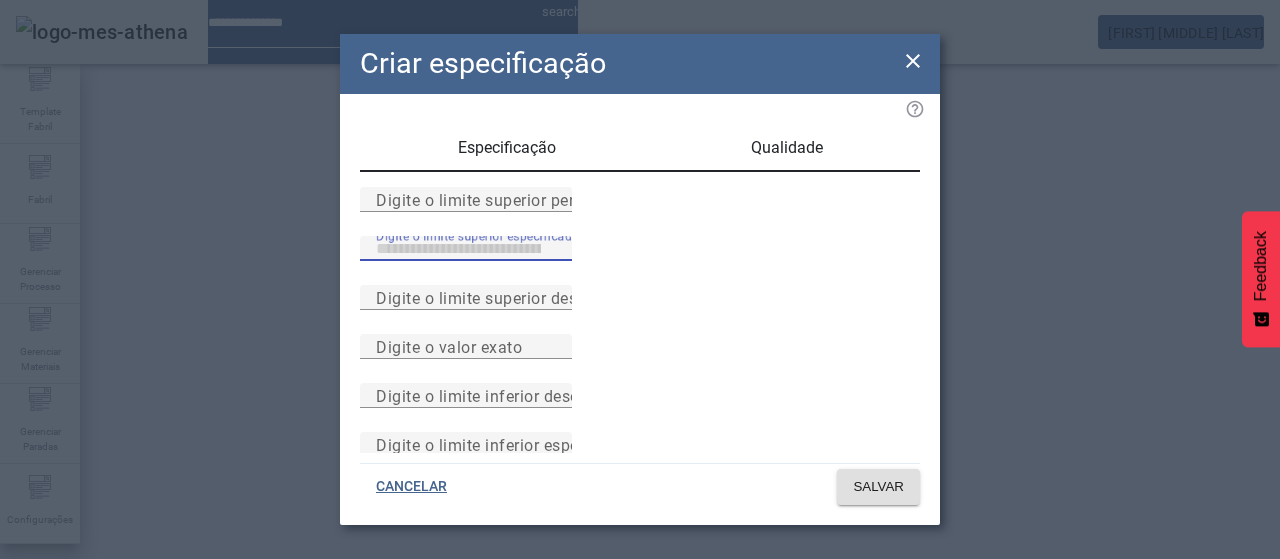 type on "***" 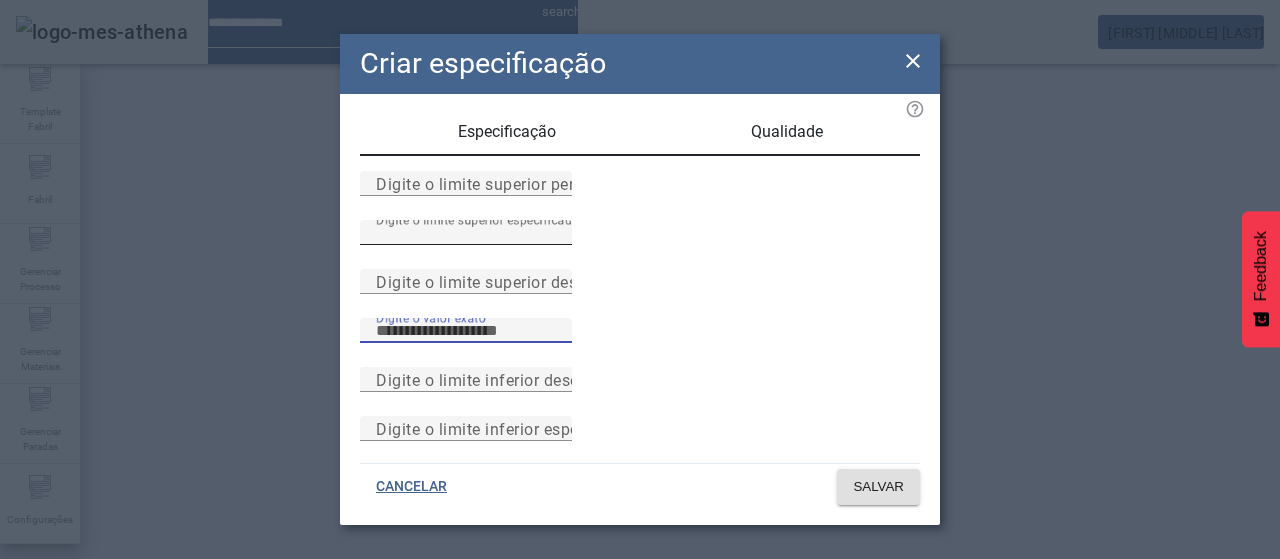 scroll, scrollTop: 261, scrollLeft: 0, axis: vertical 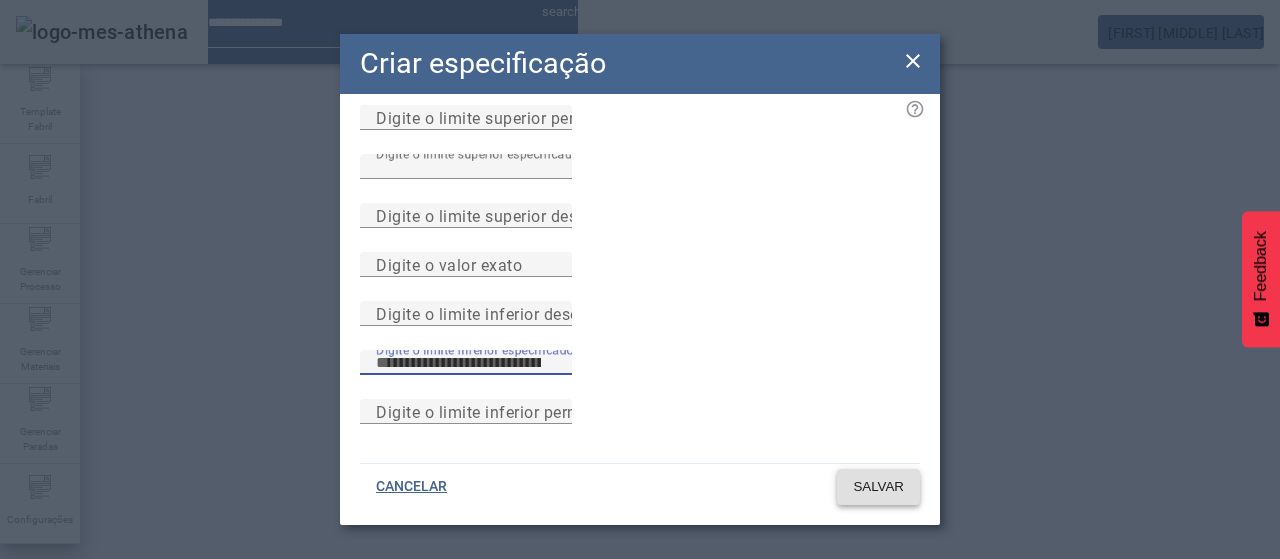 type on "***" 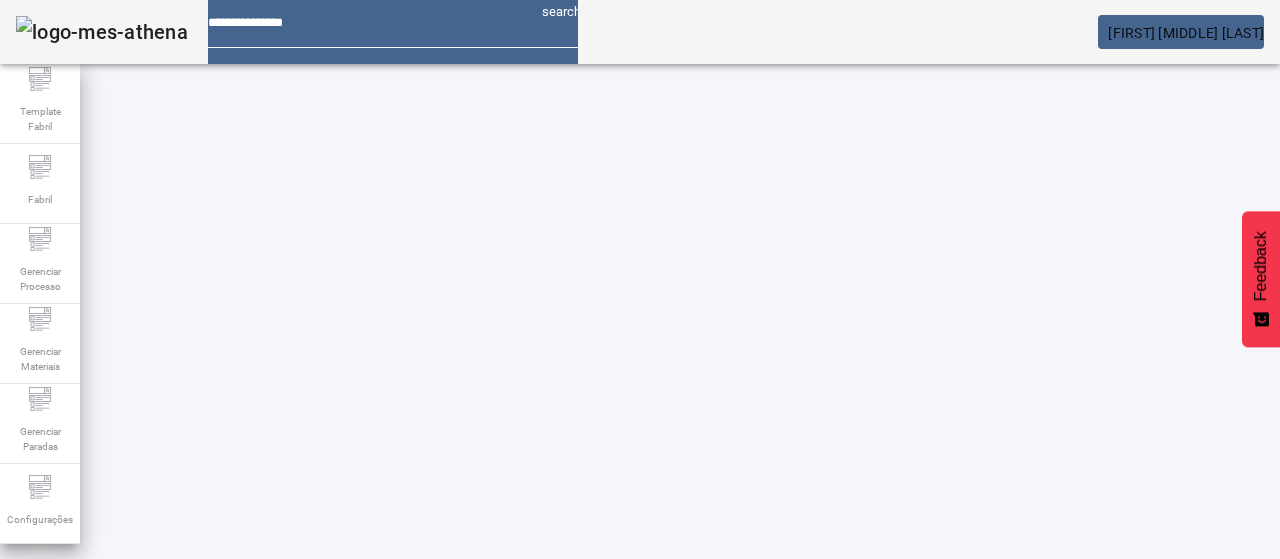 scroll, scrollTop: 0, scrollLeft: 0, axis: both 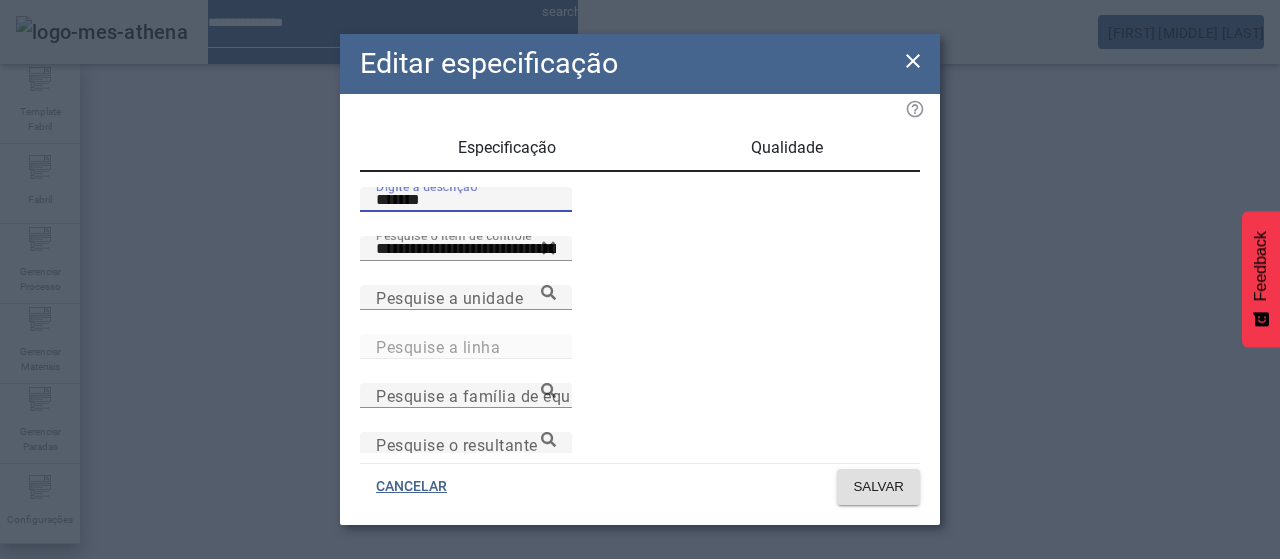drag, startPoint x: 403, startPoint y: 222, endPoint x: 456, endPoint y: 223, distance: 53.009434 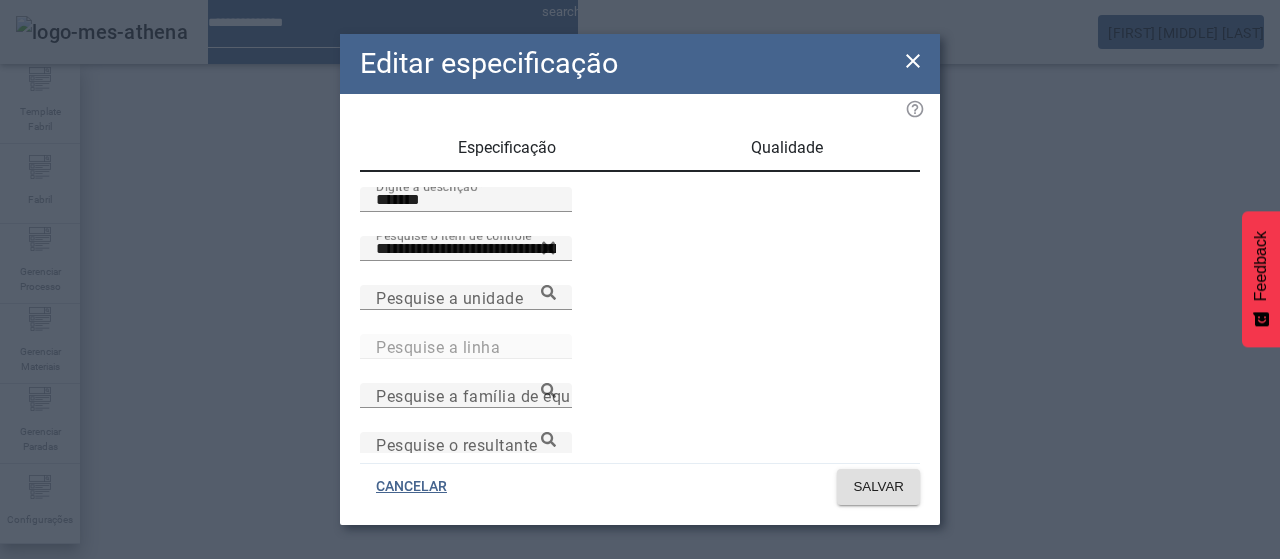 click on "Qualidade" at bounding box center [787, 148] 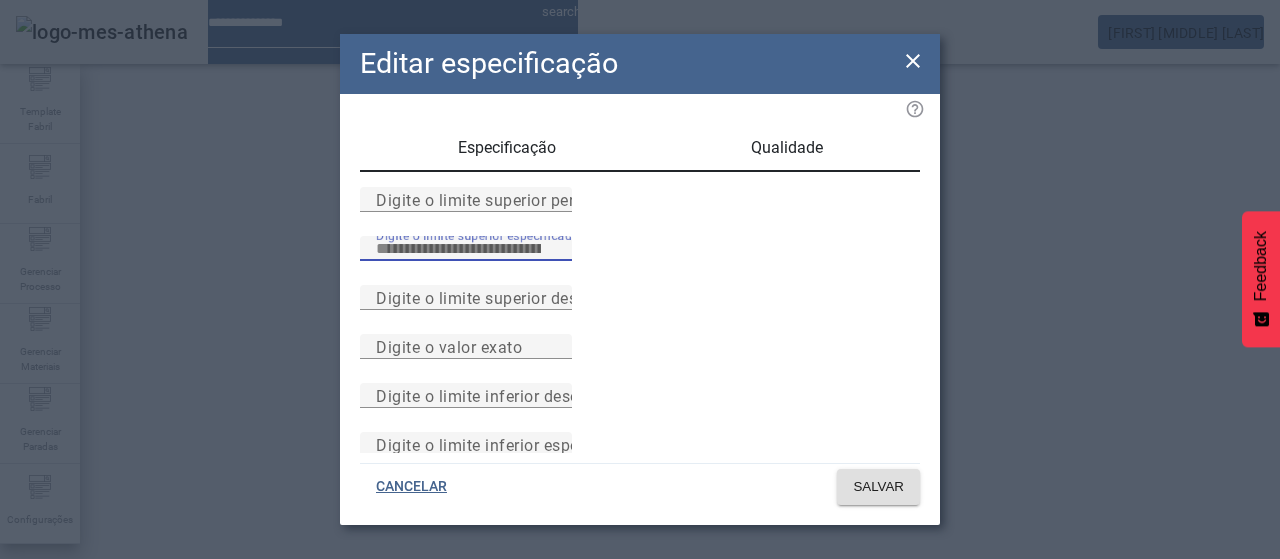 drag, startPoint x: 491, startPoint y: 309, endPoint x: 452, endPoint y: 321, distance: 40.804413 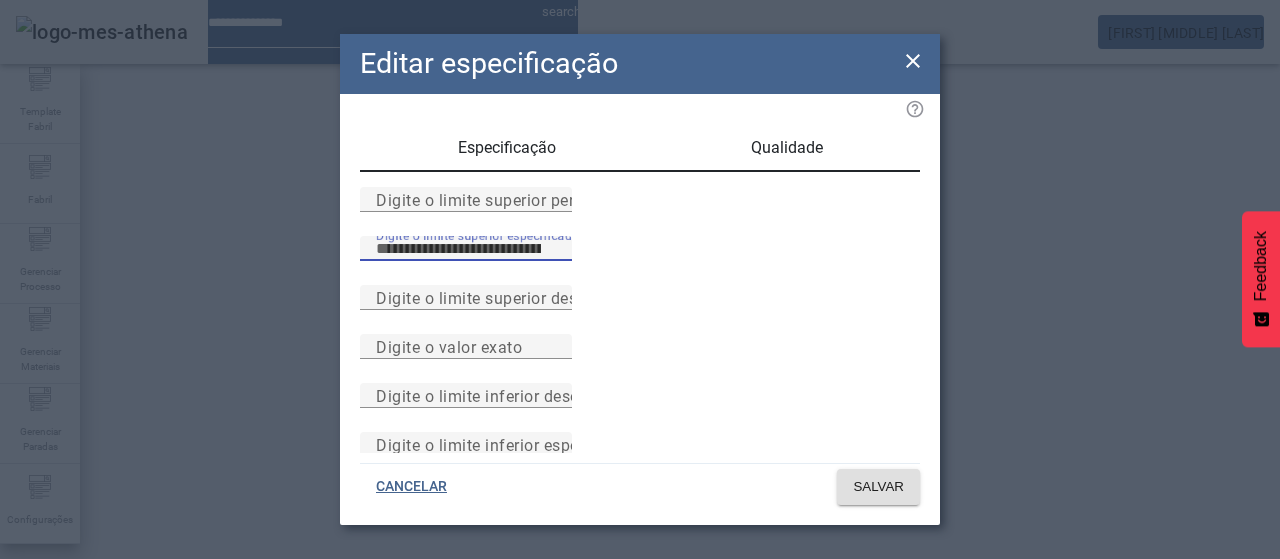 click on "Digite o limite superior especificado **" at bounding box center [466, 260] 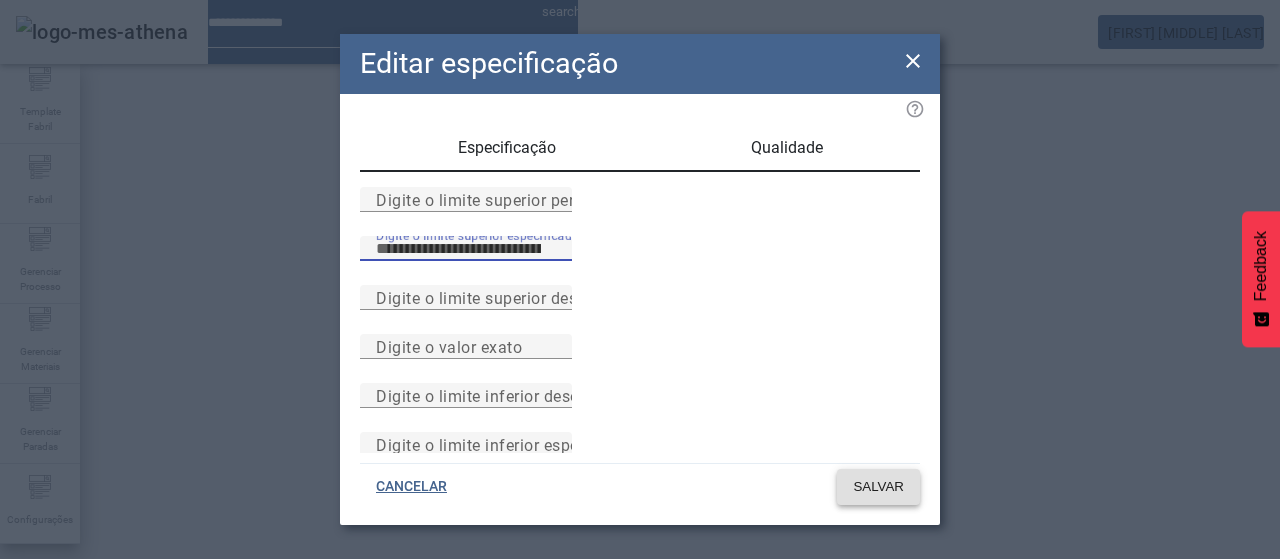 type on "**" 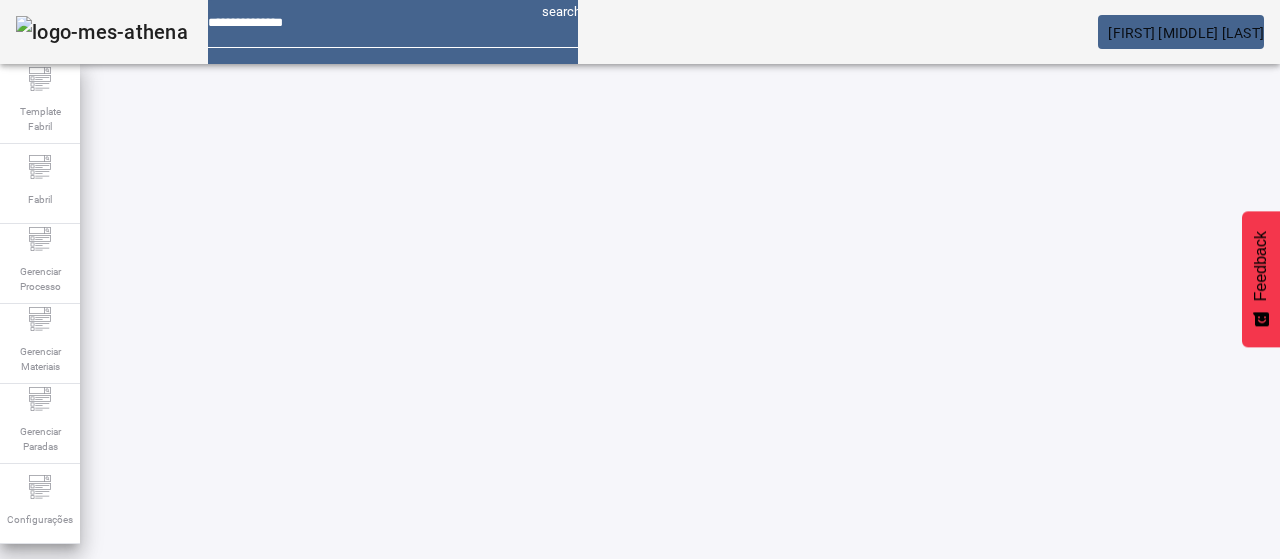 scroll, scrollTop: 140, scrollLeft: 0, axis: vertical 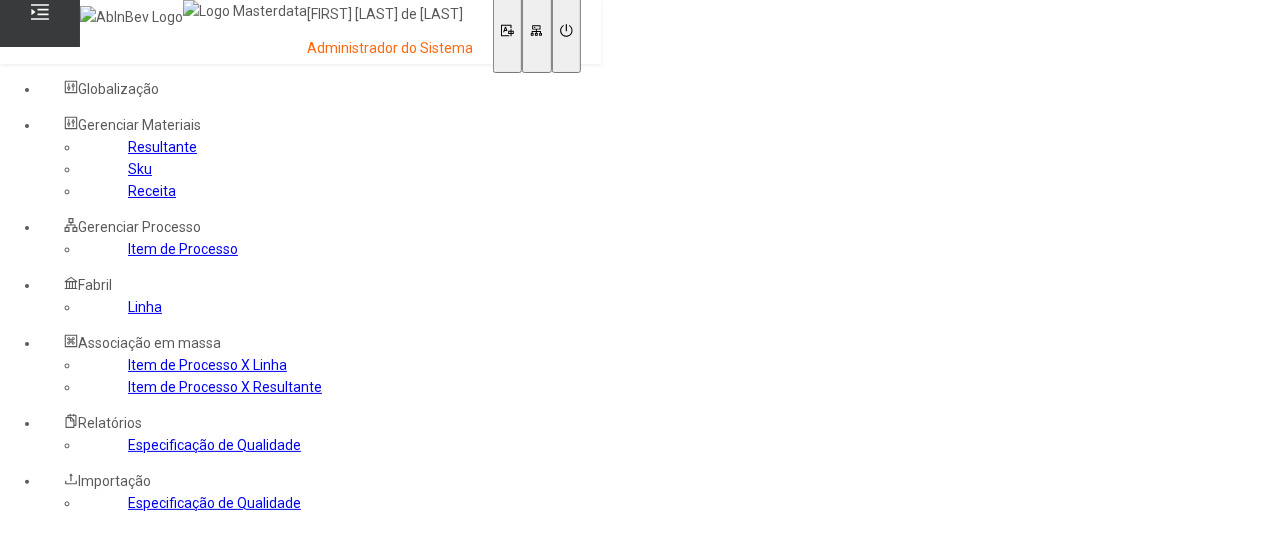 click on "Resultante" at bounding box center [162, 147] 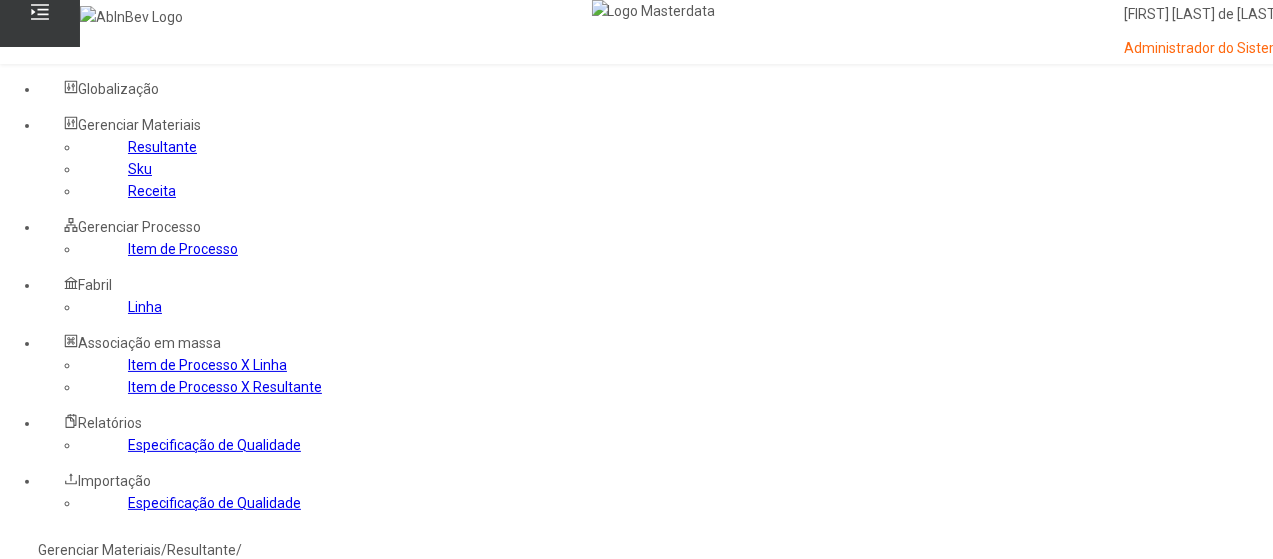 click at bounding box center [71, 732] 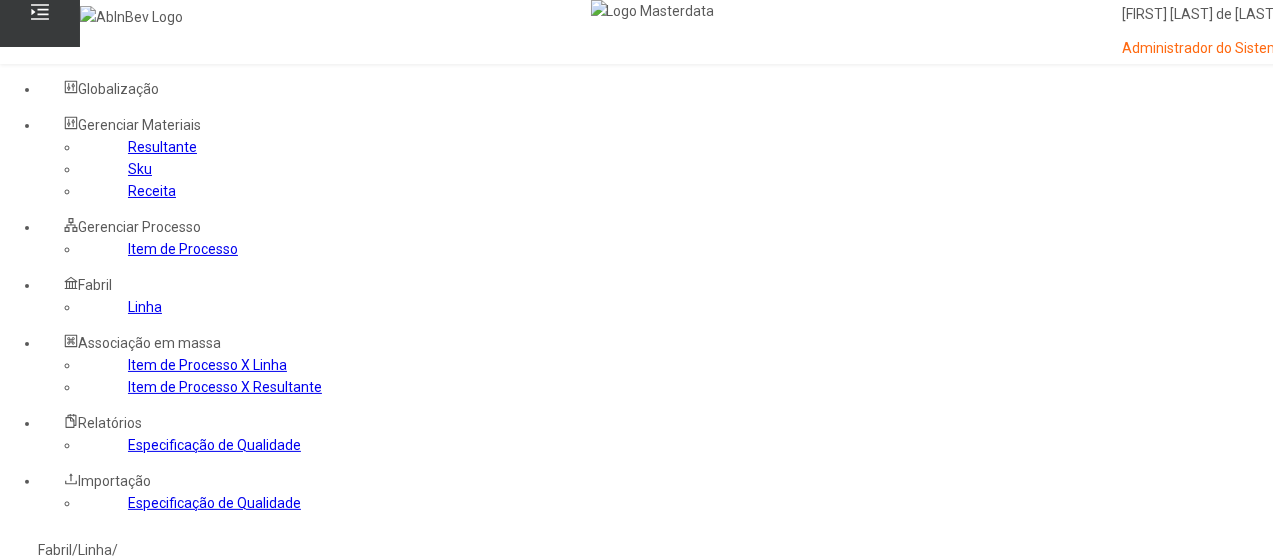 click at bounding box center (40, 648) 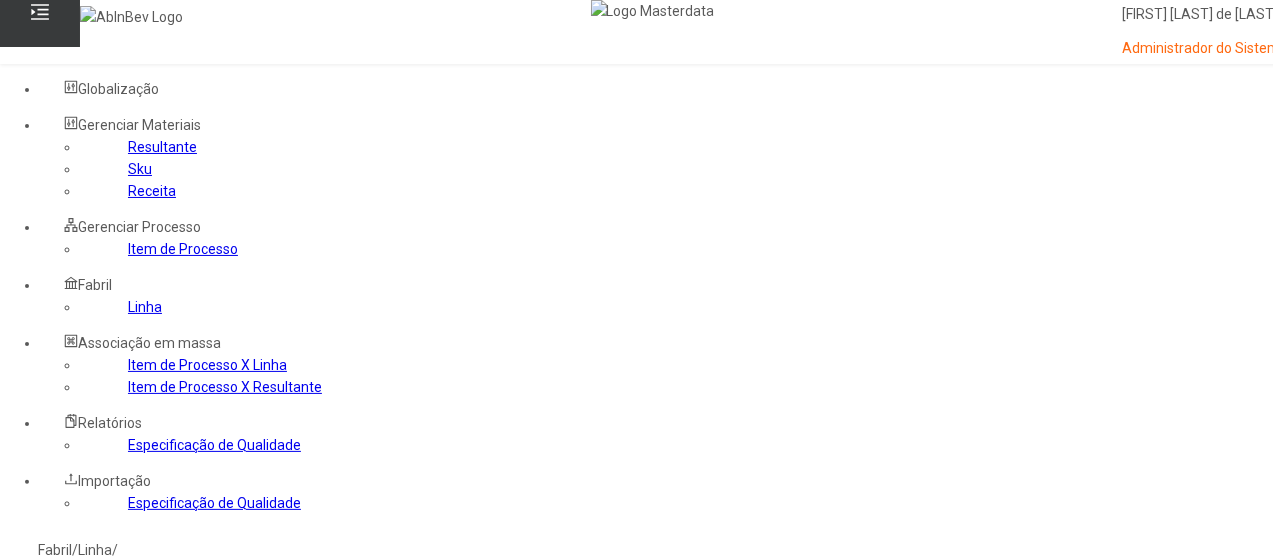 click on "Área de Cervejas" at bounding box center [113, 570] 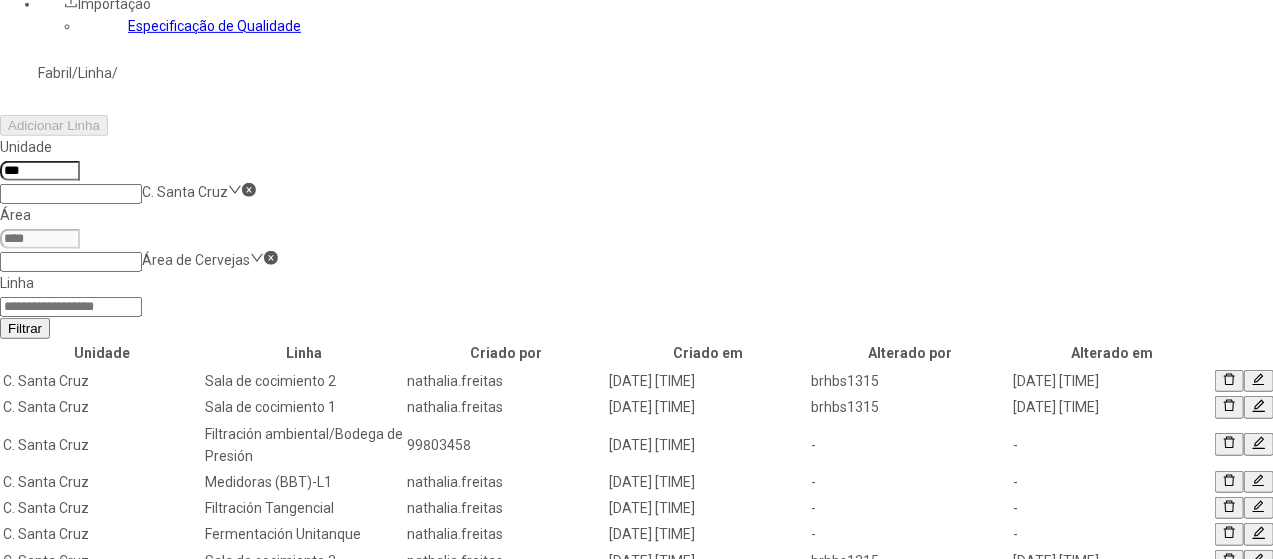 scroll, scrollTop: 479, scrollLeft: 0, axis: vertical 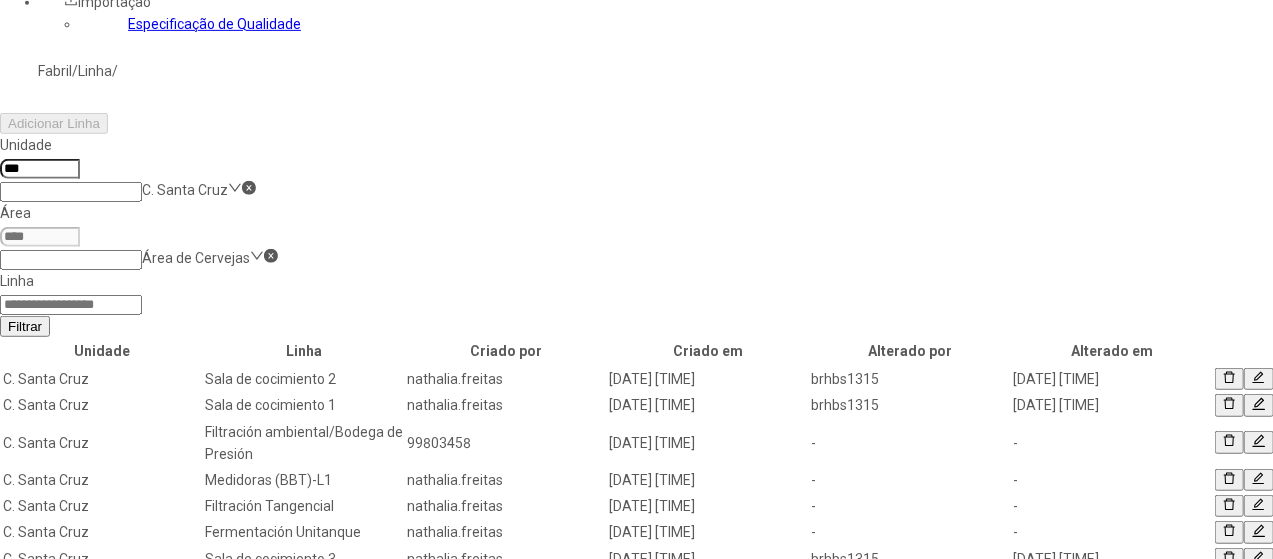 click on "2" at bounding box center [44, 721] 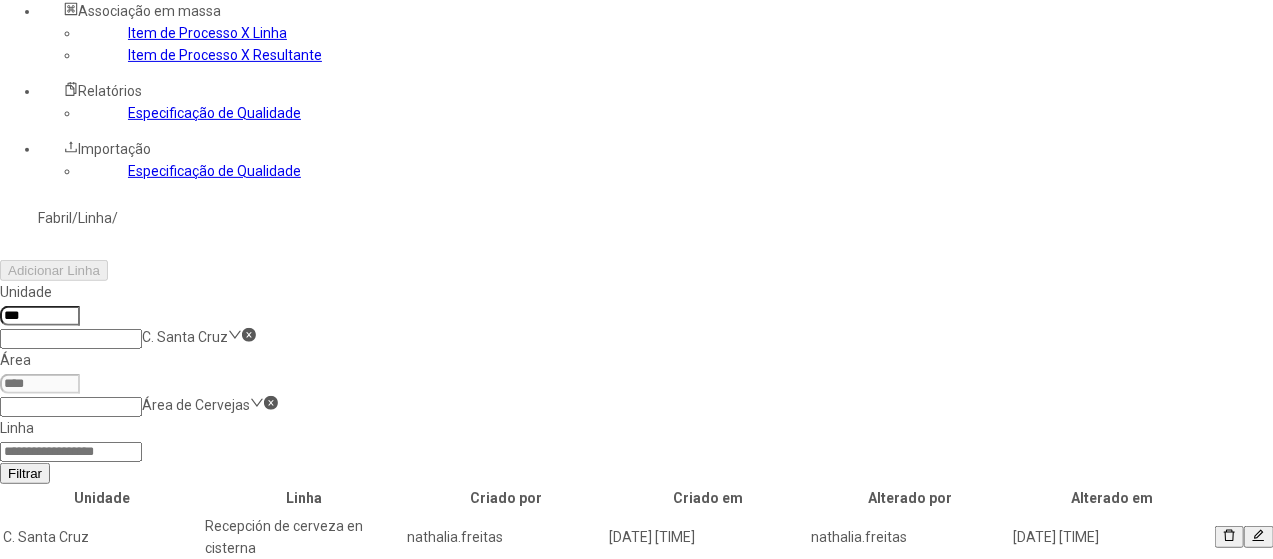 scroll, scrollTop: 332, scrollLeft: 0, axis: vertical 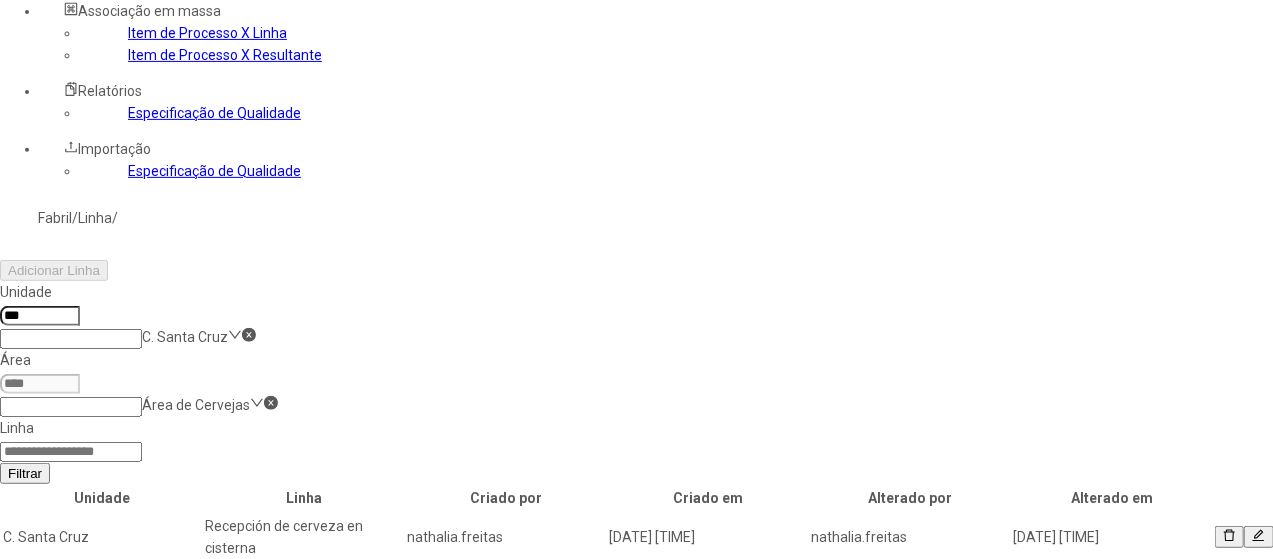 click at bounding box center [1258, 537] 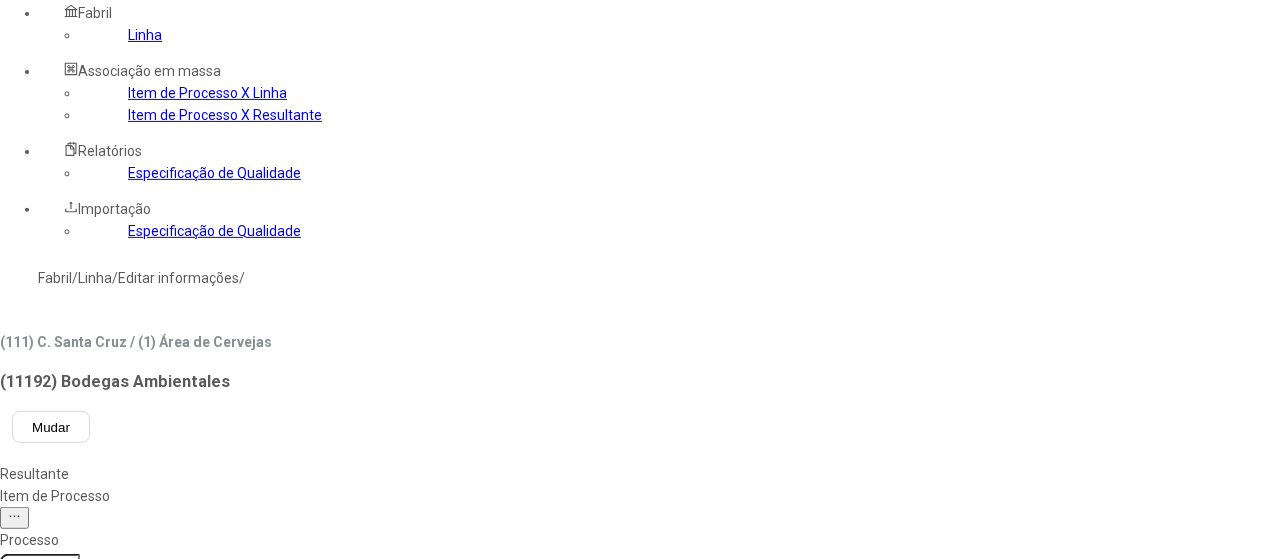 scroll, scrollTop: 332, scrollLeft: 0, axis: vertical 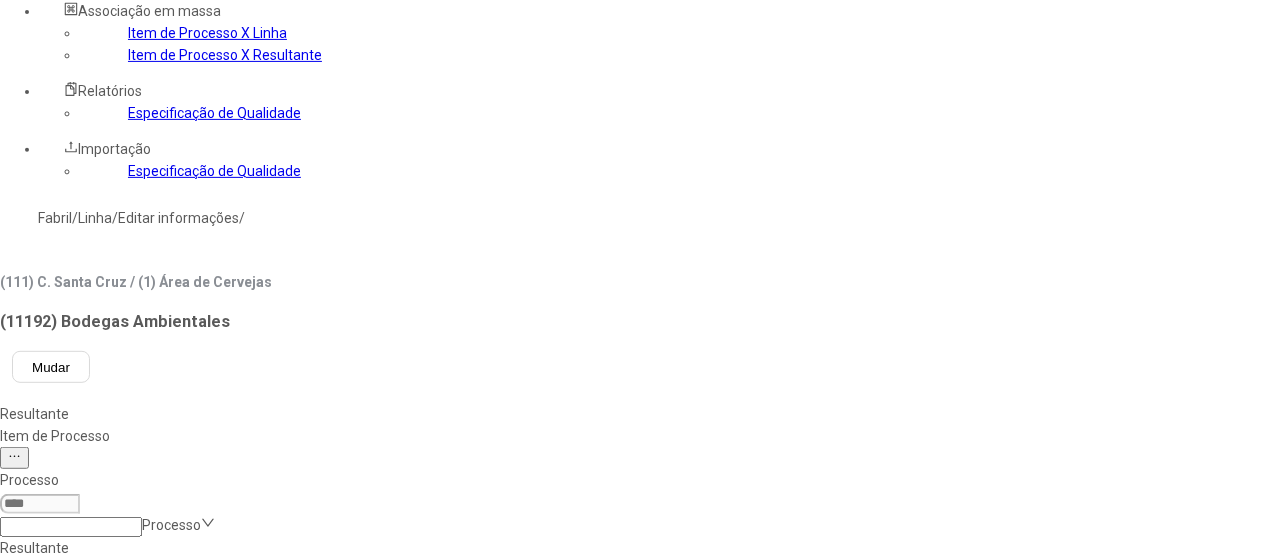 click on "Processo  Processo  Resultante Itens disponíveis 0 itens selecionados 500 por página Exibindo 0 de 0 Itens Itens a serem associados  0 de 0 Itens a serem associados  Limpar Concluir associação" at bounding box center (538, 759) 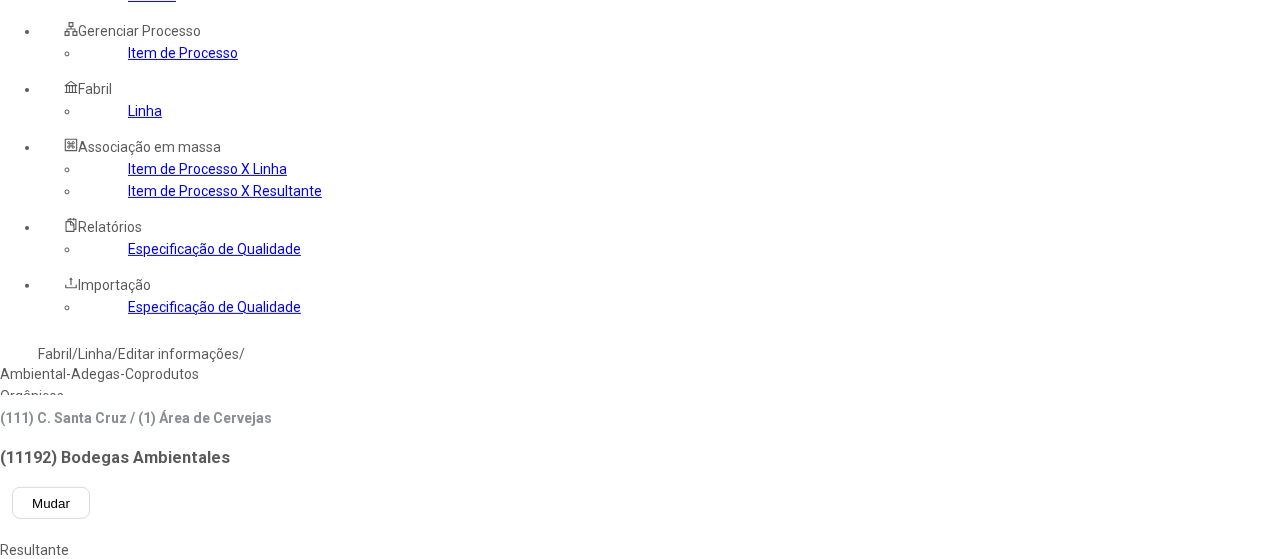 scroll, scrollTop: 182, scrollLeft: 0, axis: vertical 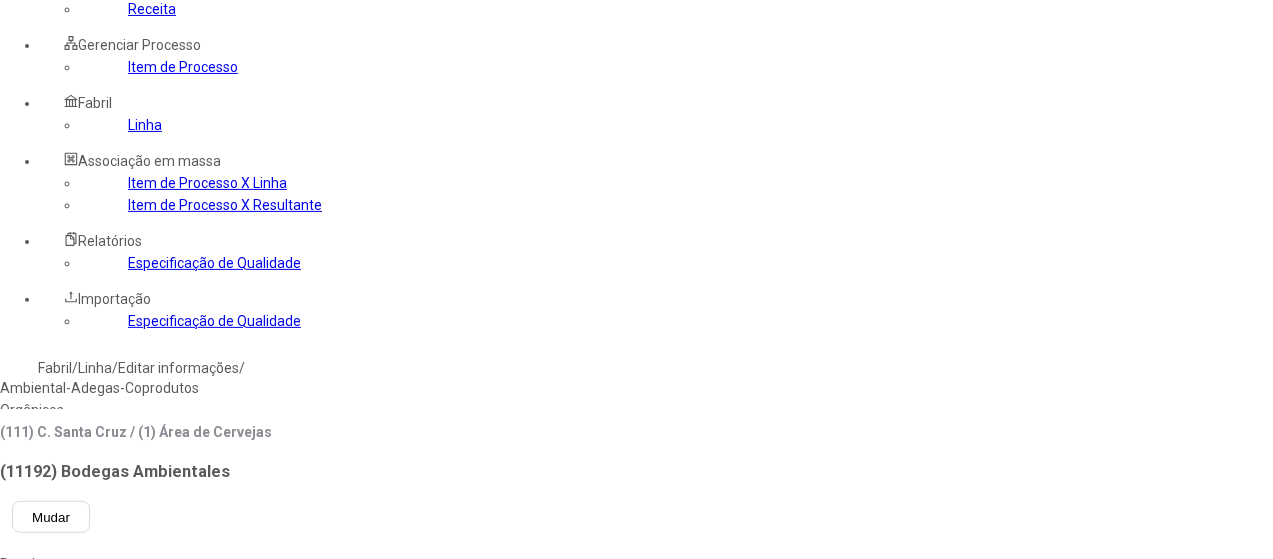 click on "Item de Processo" at bounding box center [538, 586] 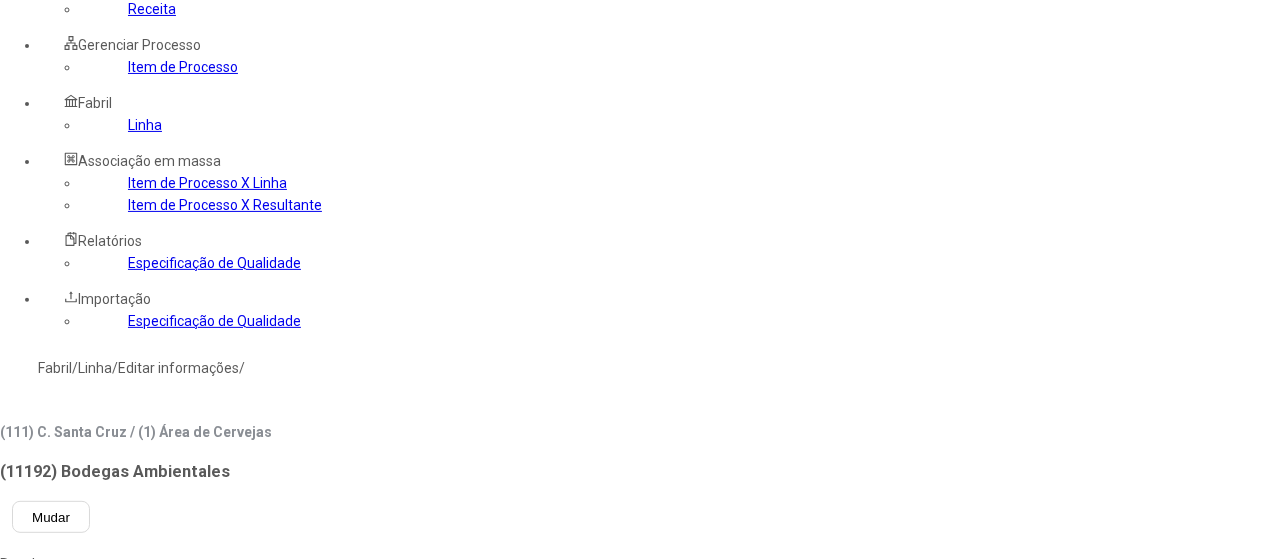 click at bounding box center [71, 736] 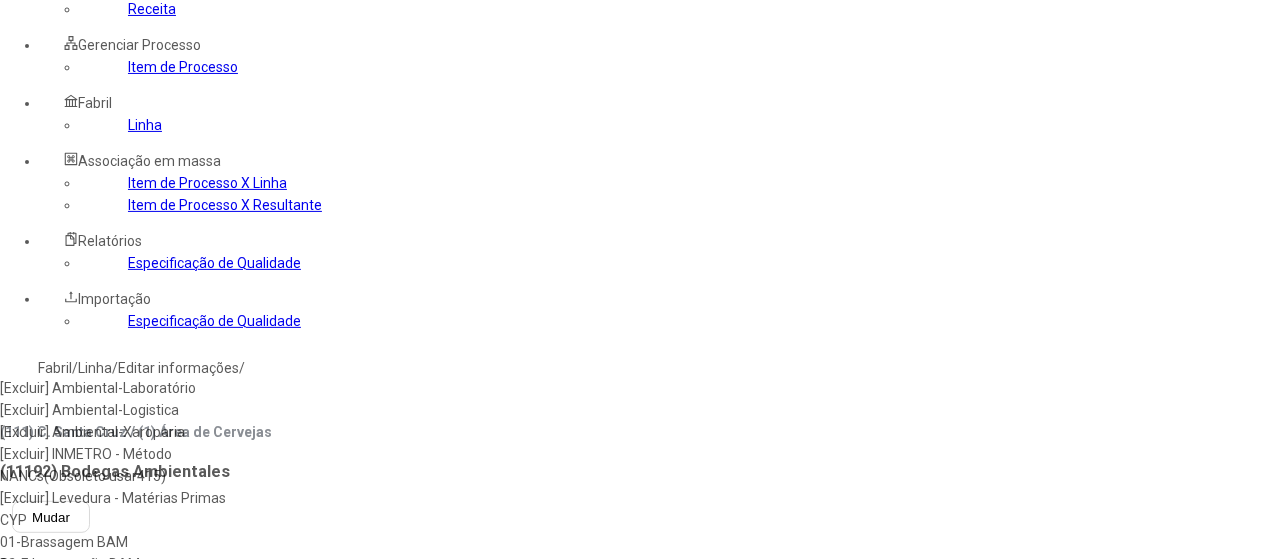 type on "***" 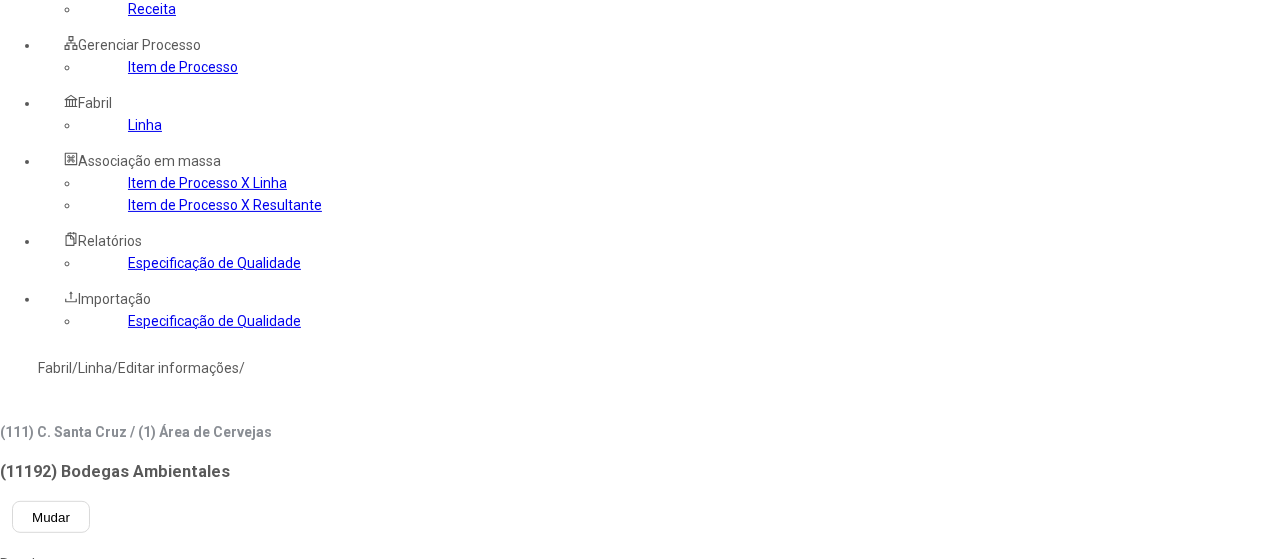 click at bounding box center (71, 820) 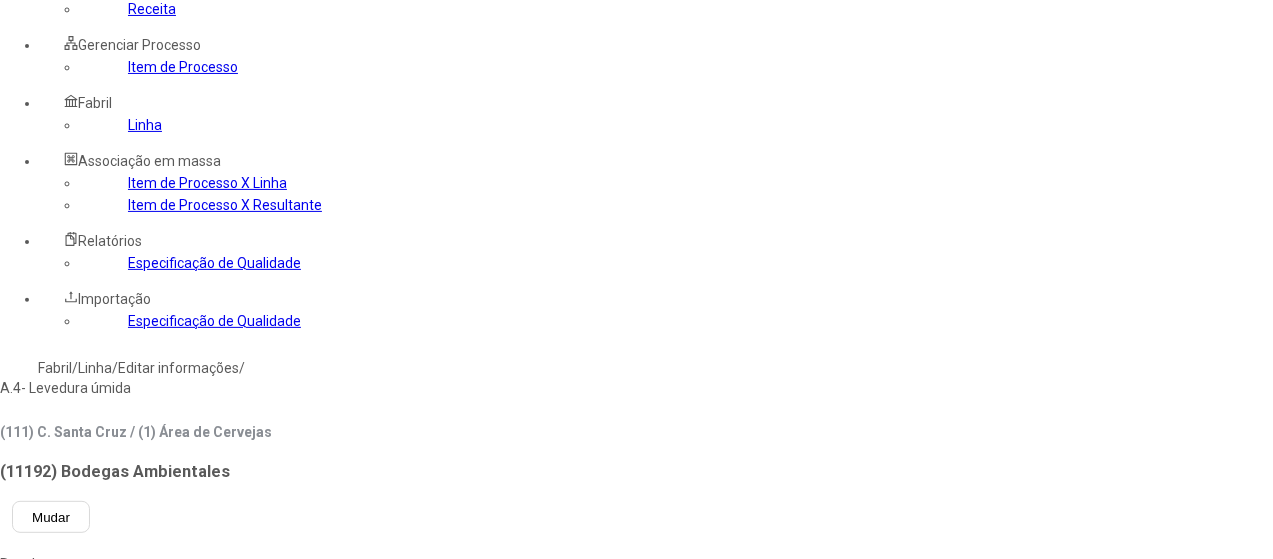 click on "A.4- Levedura úmida" at bounding box center [115, 388] 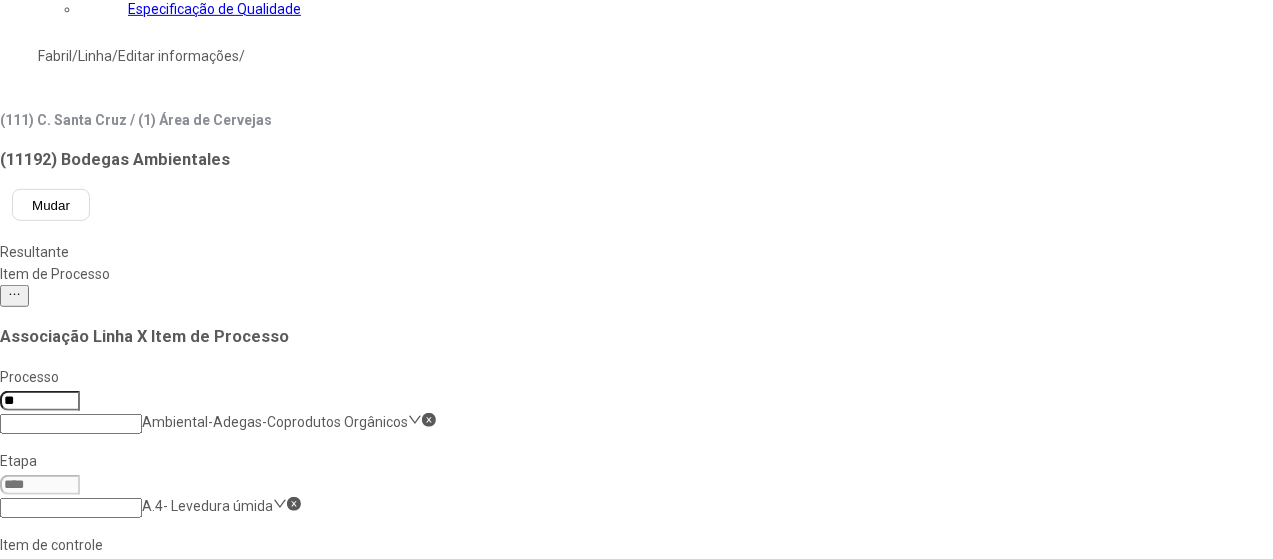 scroll, scrollTop: 532, scrollLeft: 0, axis: vertical 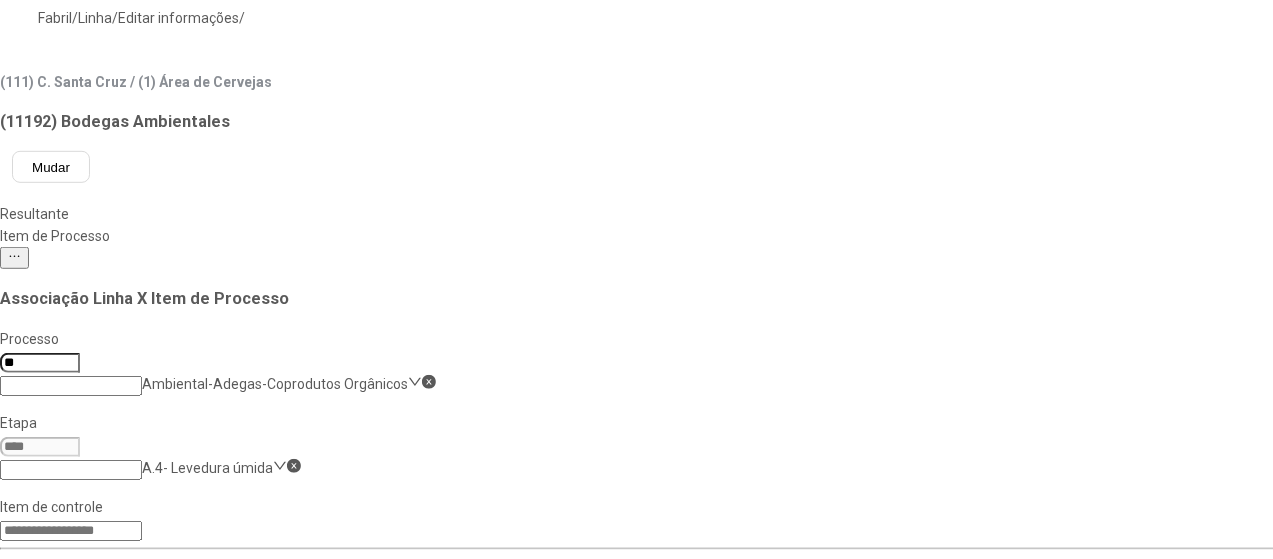 click on "43971" at bounding box center [55, 793] 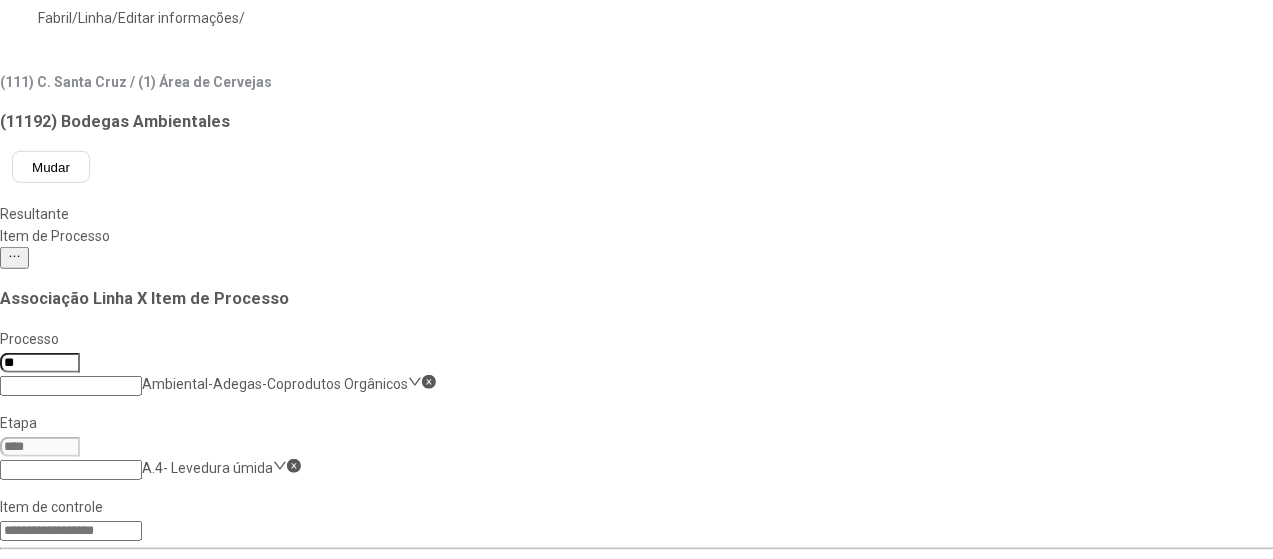 scroll, scrollTop: 400, scrollLeft: 0, axis: vertical 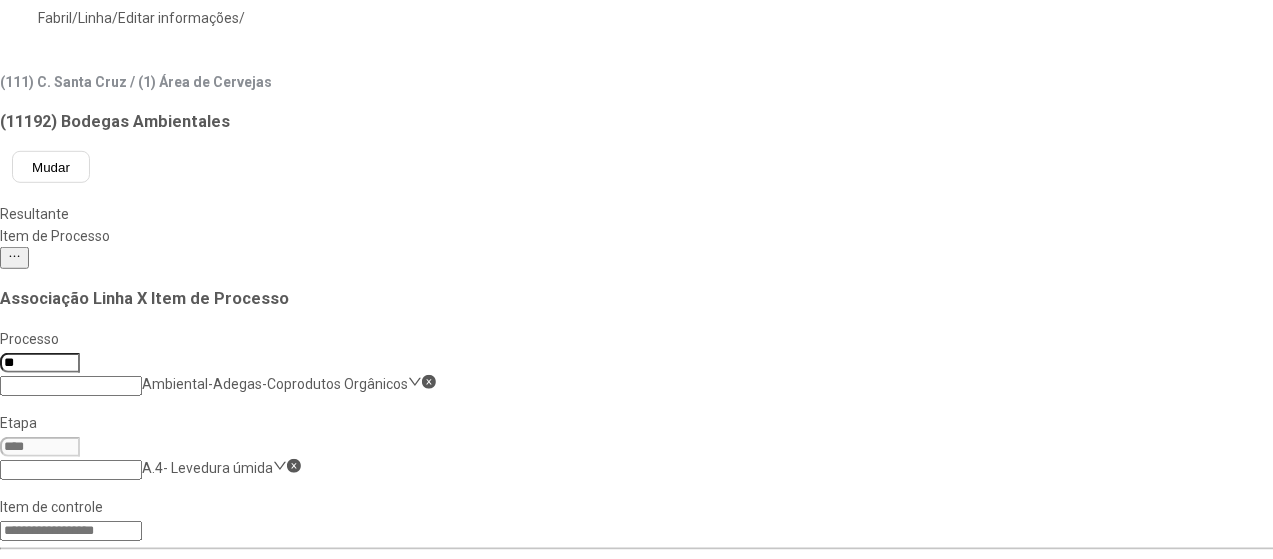 click on "52981" at bounding box center [55, 793] 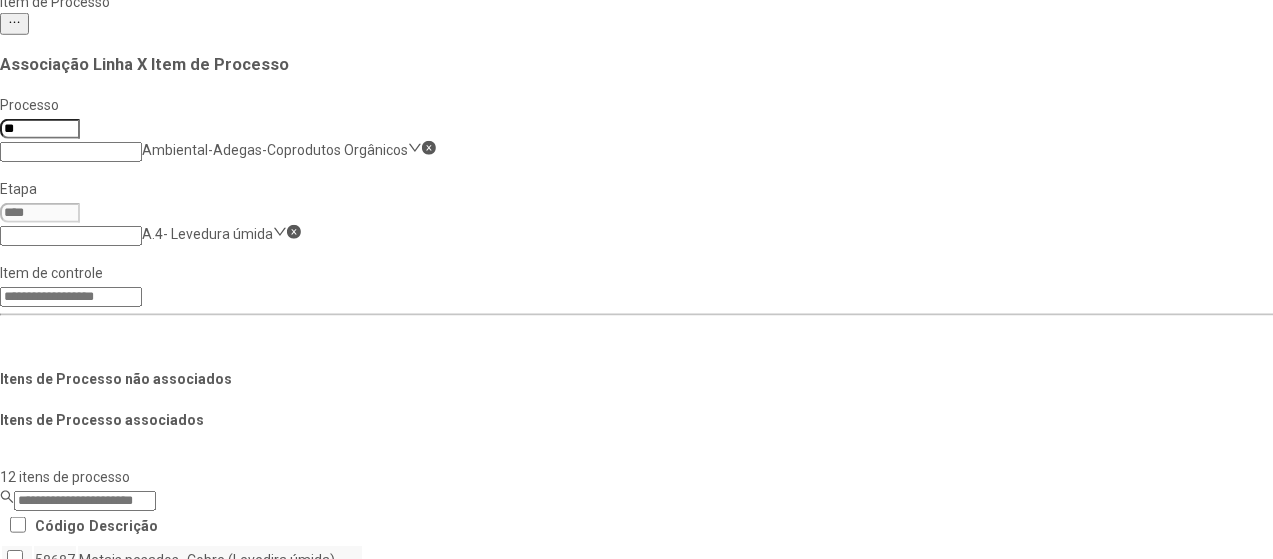scroll, scrollTop: 766, scrollLeft: 0, axis: vertical 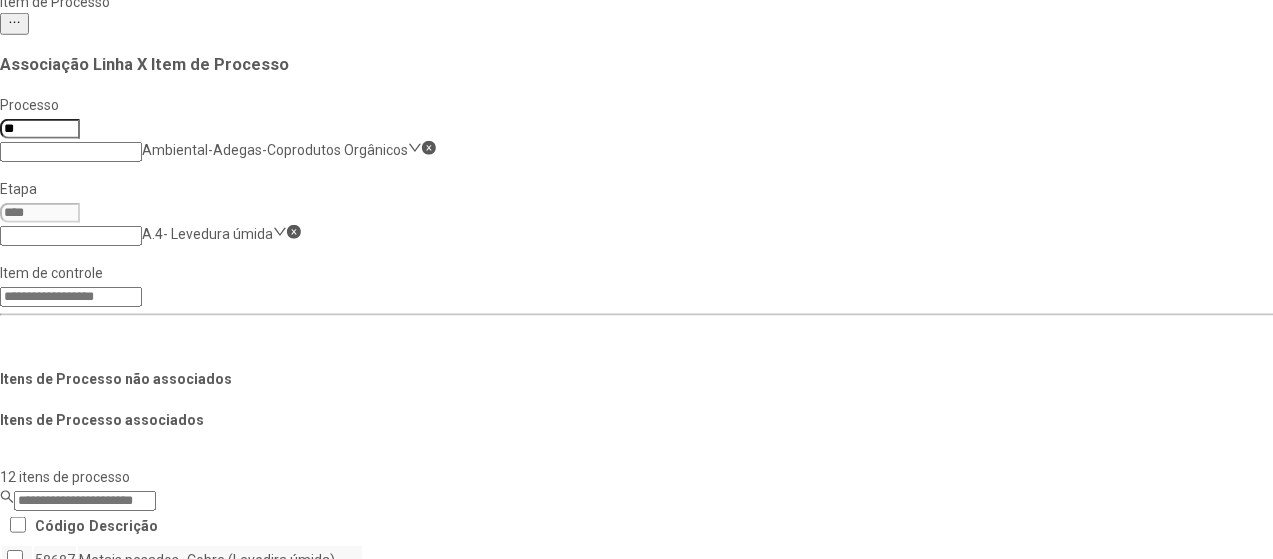 click on "Salvar Alterações" at bounding box center (200, 1376) 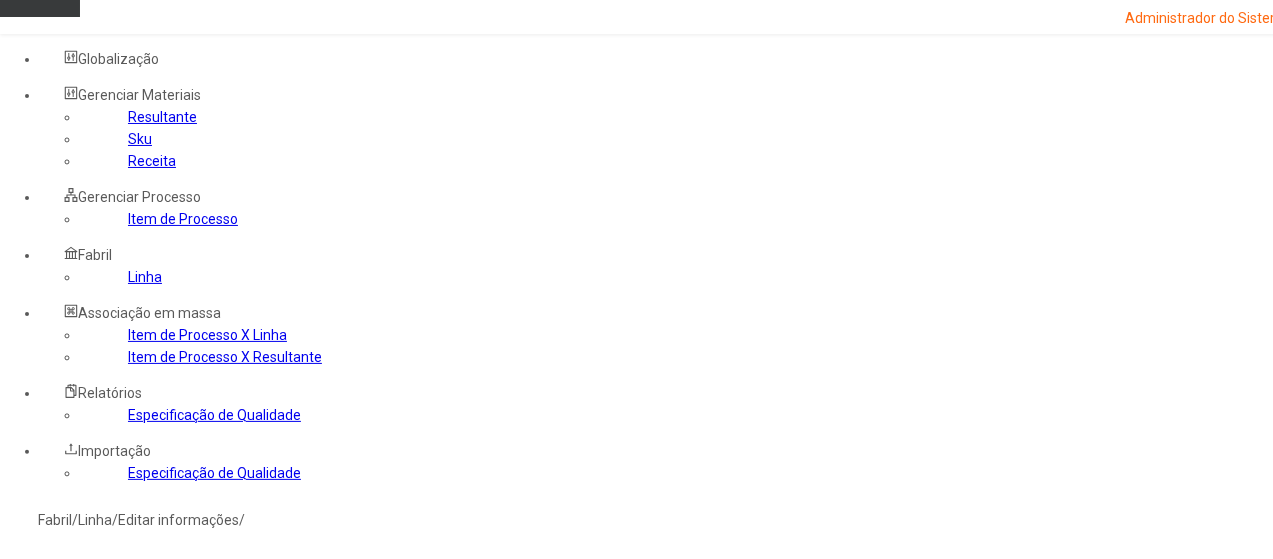 scroll, scrollTop: 14, scrollLeft: 0, axis: vertical 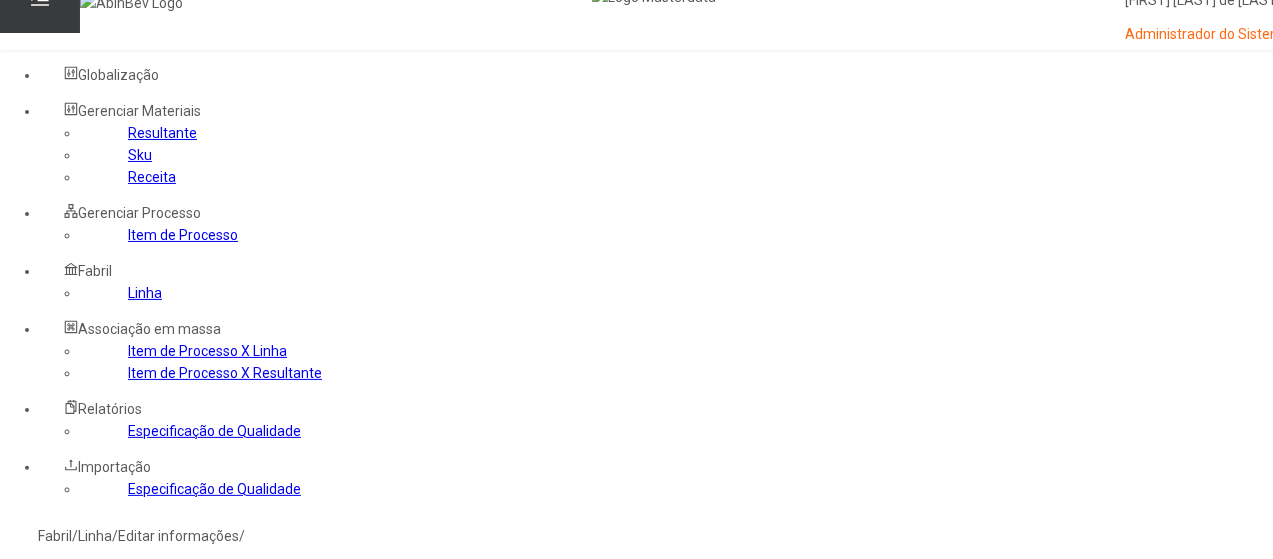 click on "Mudar" at bounding box center (51, 685) 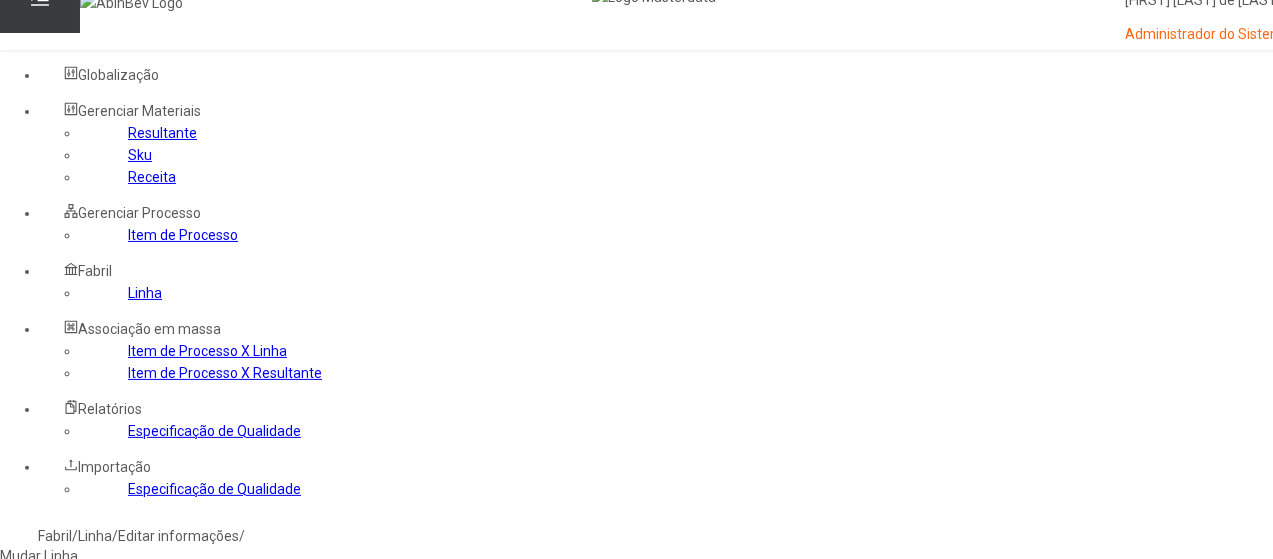 click at bounding box center (40, 610) 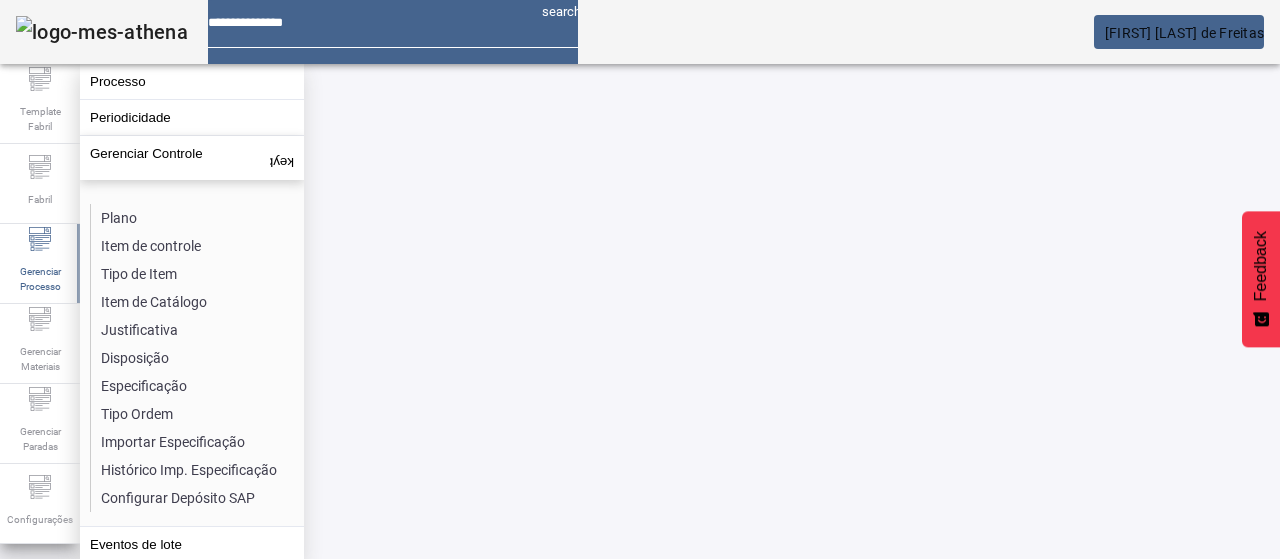 scroll, scrollTop: 0, scrollLeft: 0, axis: both 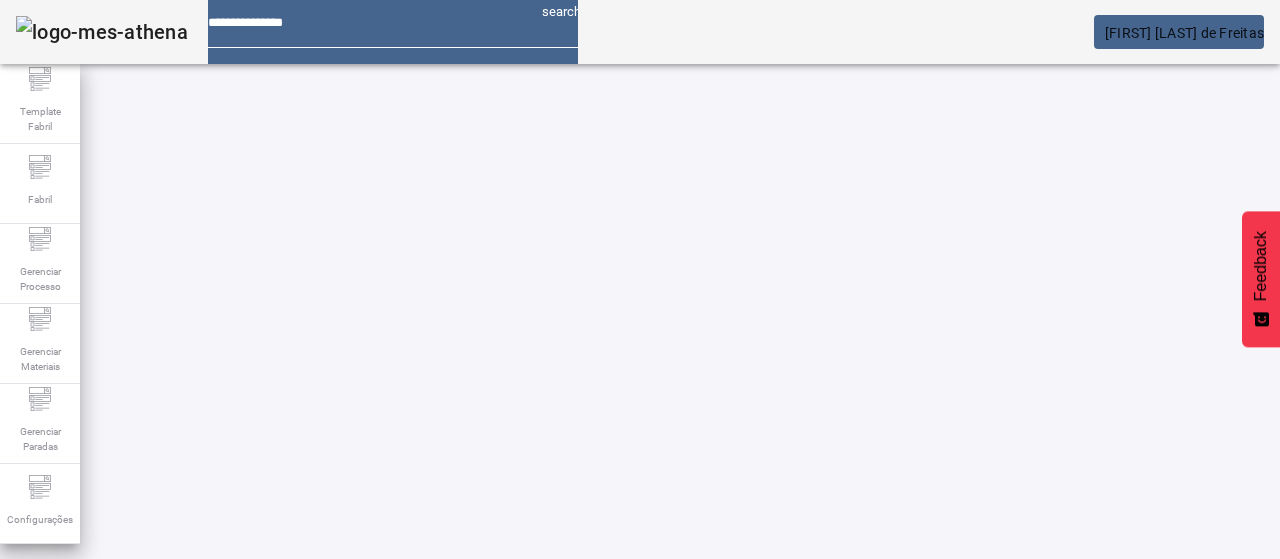 click on "ABRIR FILTROS" at bounding box center [1113, 606] 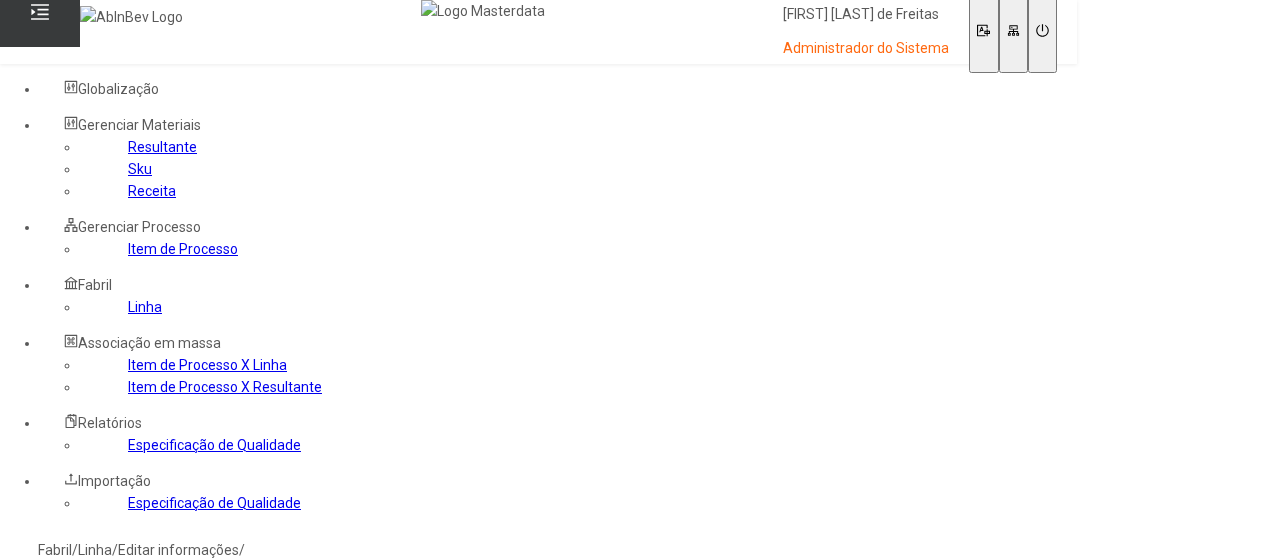 scroll, scrollTop: 0, scrollLeft: 0, axis: both 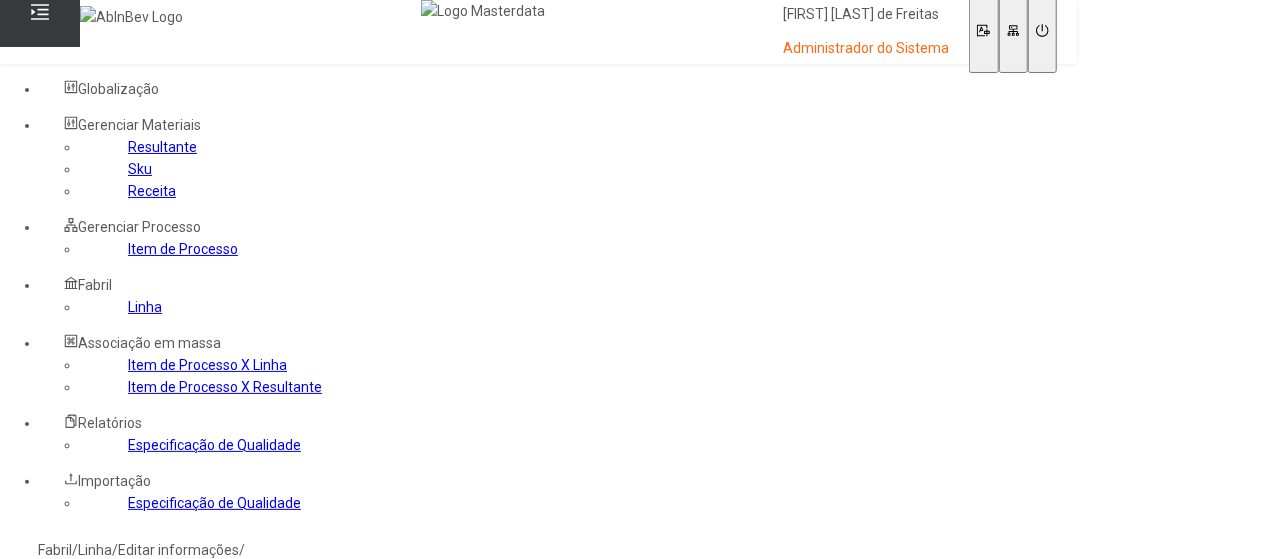 click at bounding box center [71, 859] 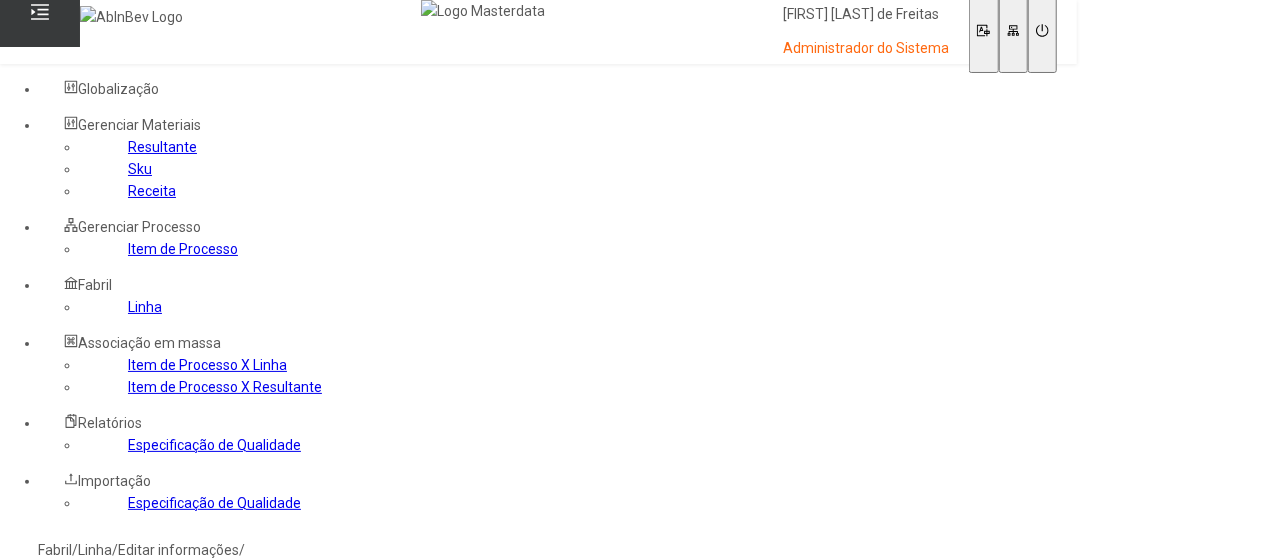 click on "Item de Processo" at bounding box center [538, 746] 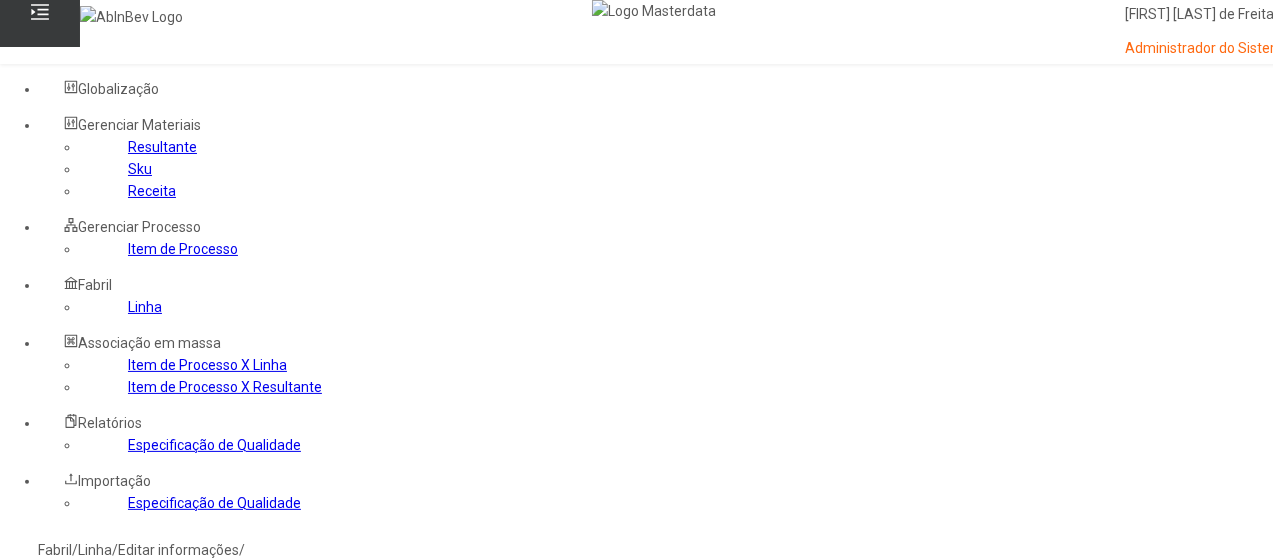 click at bounding box center (71, 918) 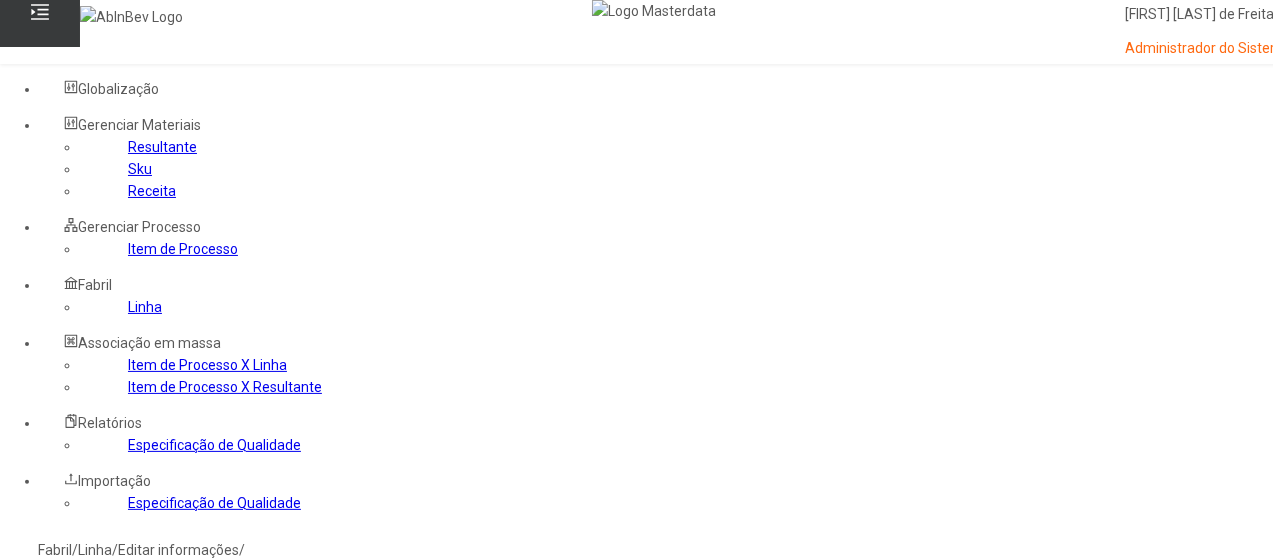 type on "*********" 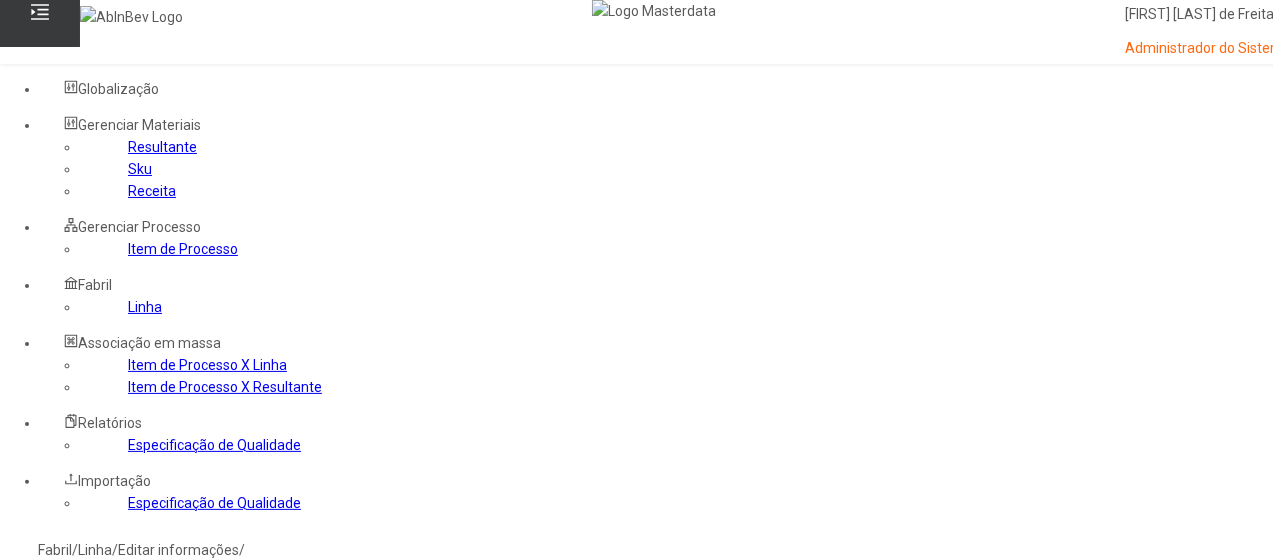 click on "Etapa  Etapa" at bounding box center (709, 978) 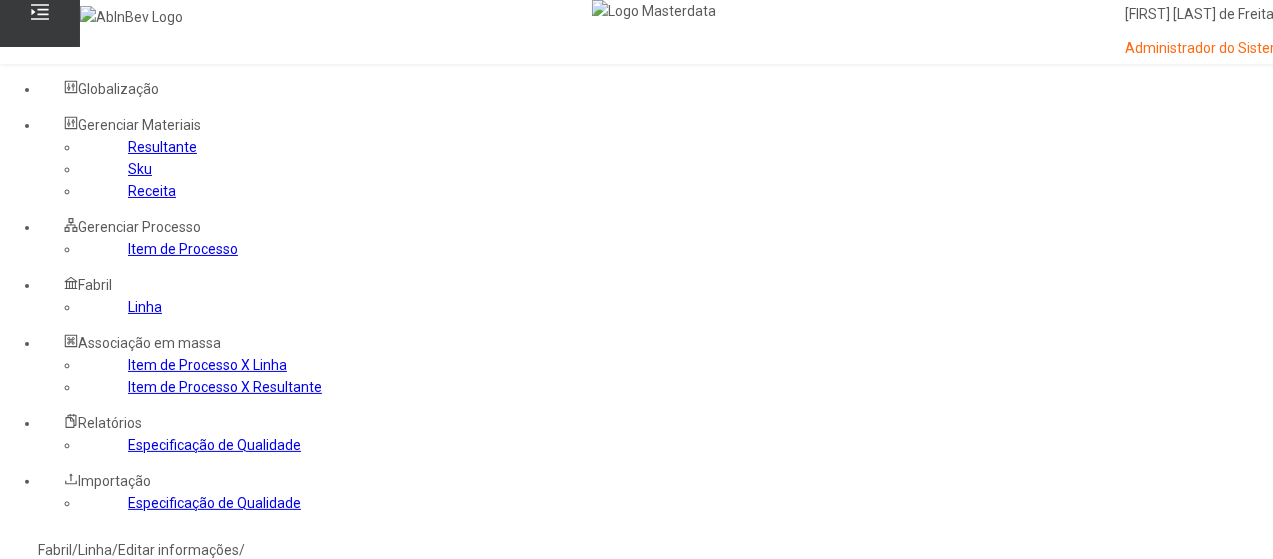 click on "A.2 - Bagaço de Malte" at bounding box center [115, 702] 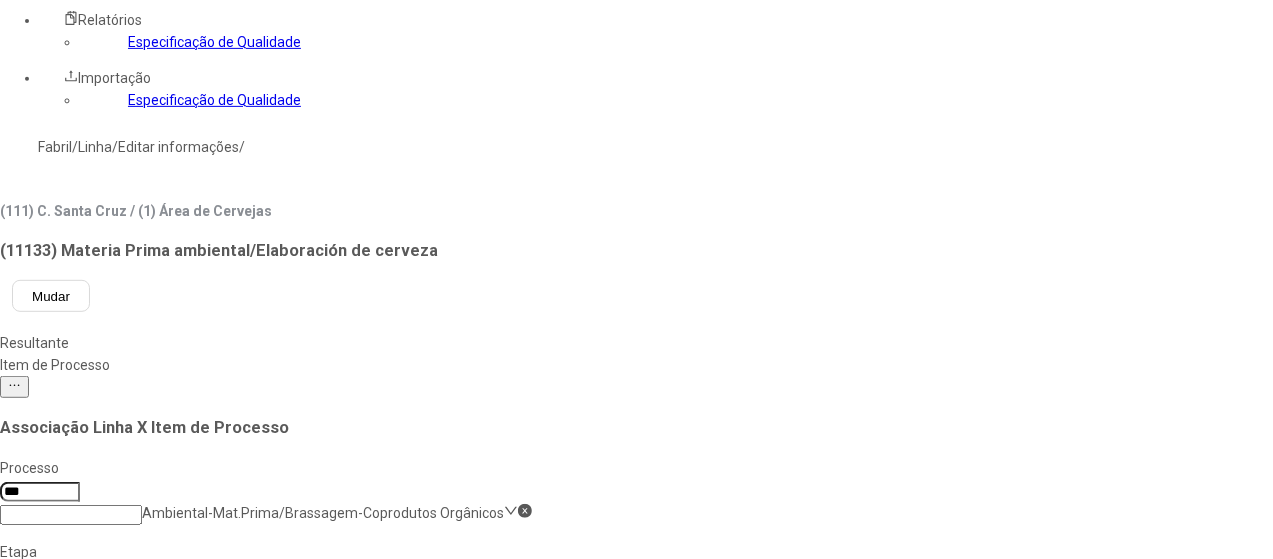 scroll, scrollTop: 410, scrollLeft: 0, axis: vertical 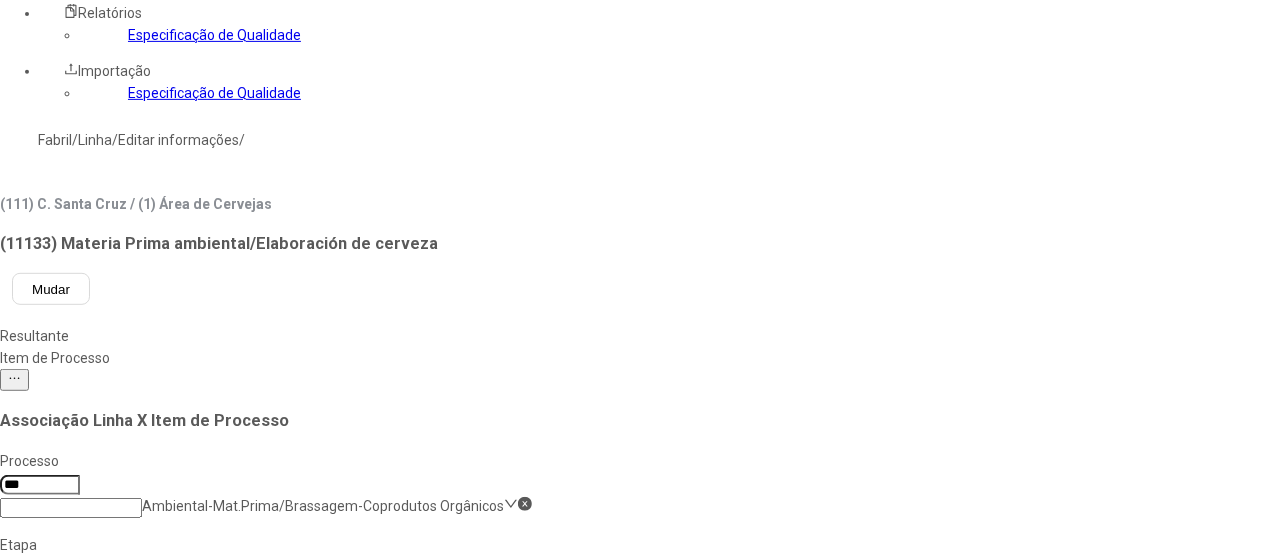 click on "52013" at bounding box center (55, 1164) 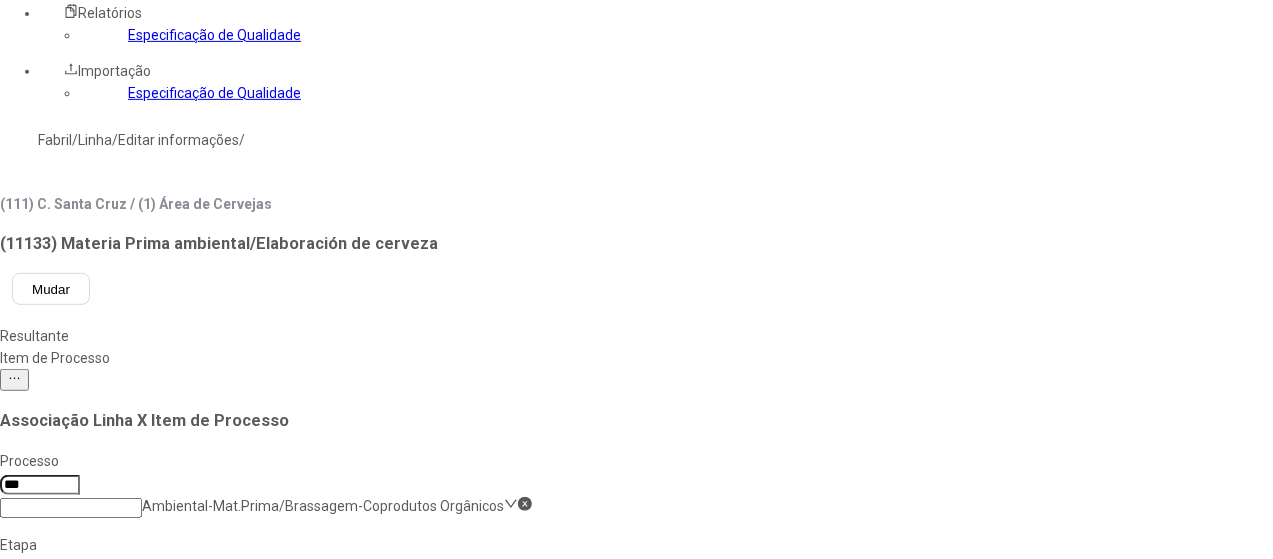 scroll, scrollTop: 228, scrollLeft: 0, axis: vertical 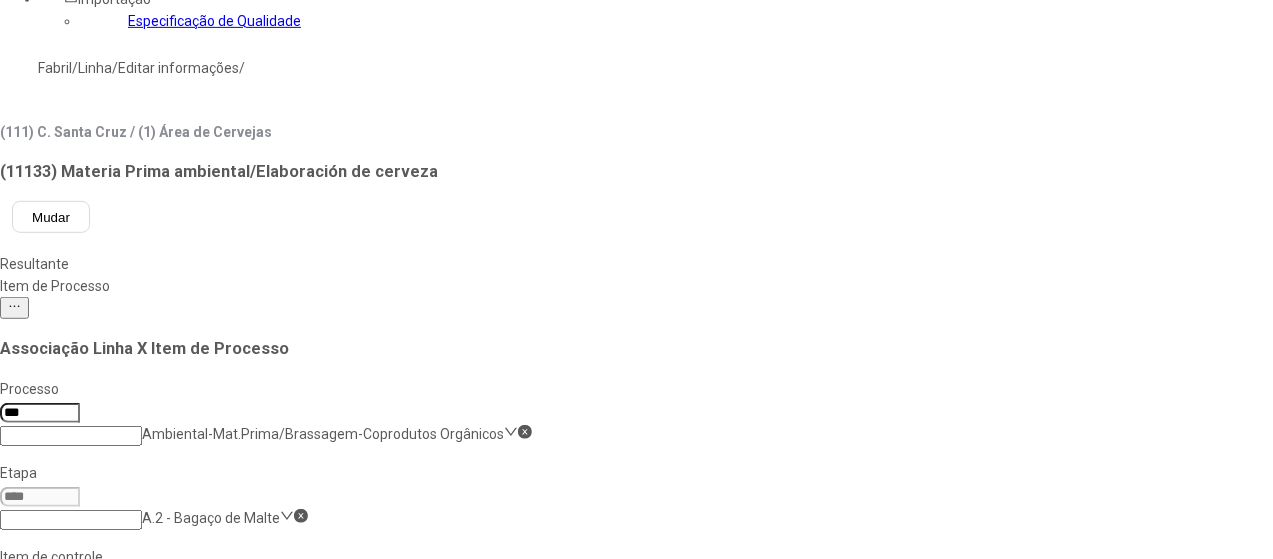 click on "Salvar Alterações" at bounding box center [200, 1660] 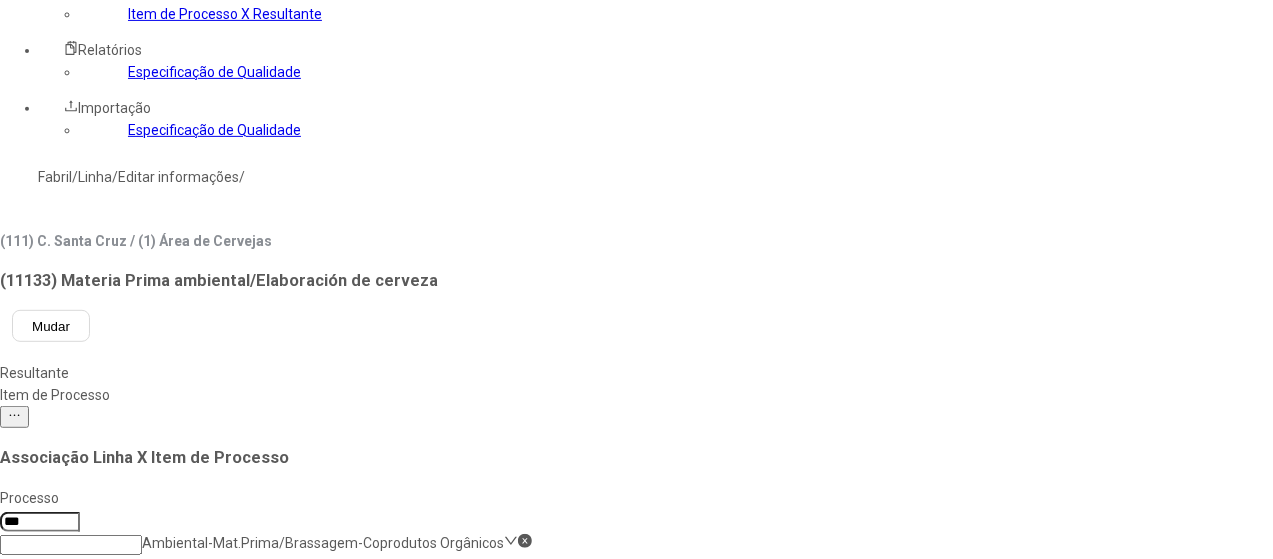 scroll, scrollTop: 329, scrollLeft: 0, axis: vertical 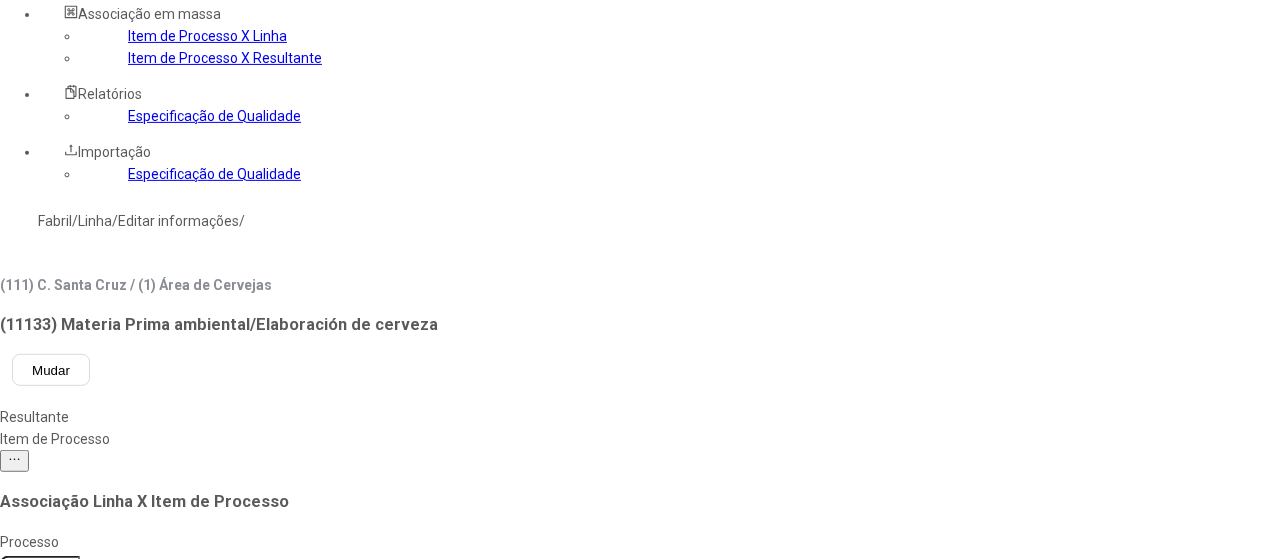 click on "A.2 - Bagaço de Malte" at bounding box center [211, 671] 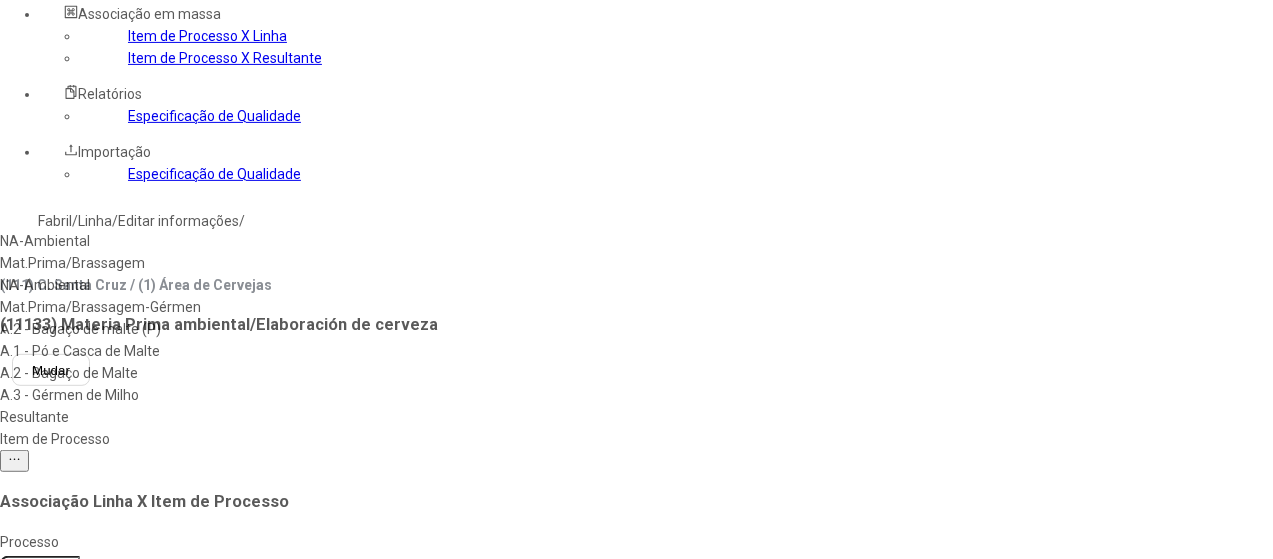 click on "A.3 - Gérmen de Milho" at bounding box center (115, 395) 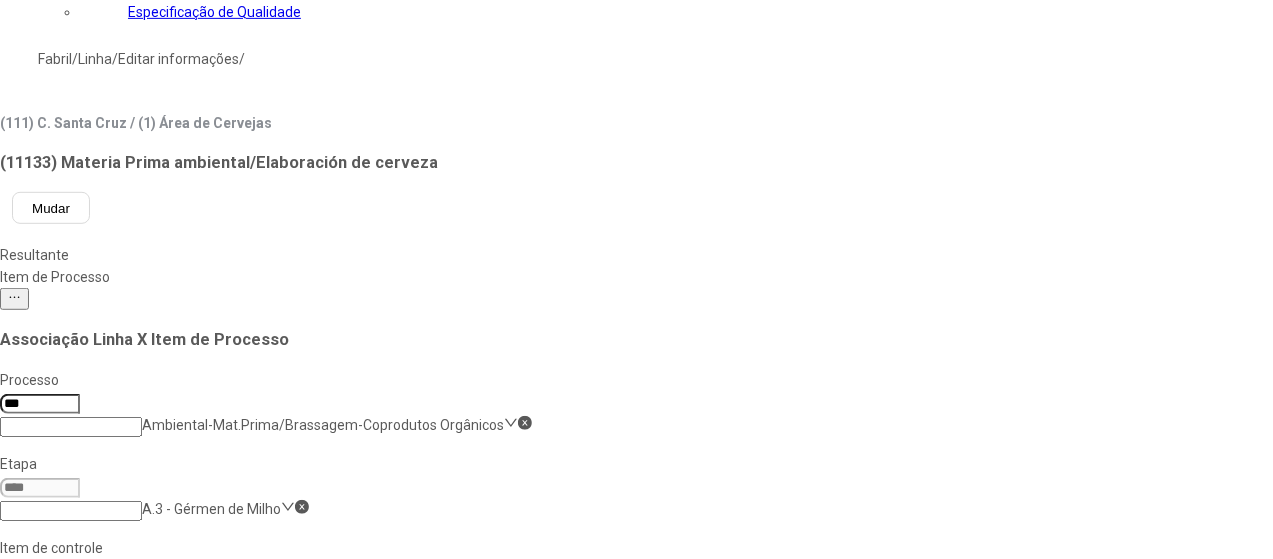 scroll, scrollTop: 493, scrollLeft: 0, axis: vertical 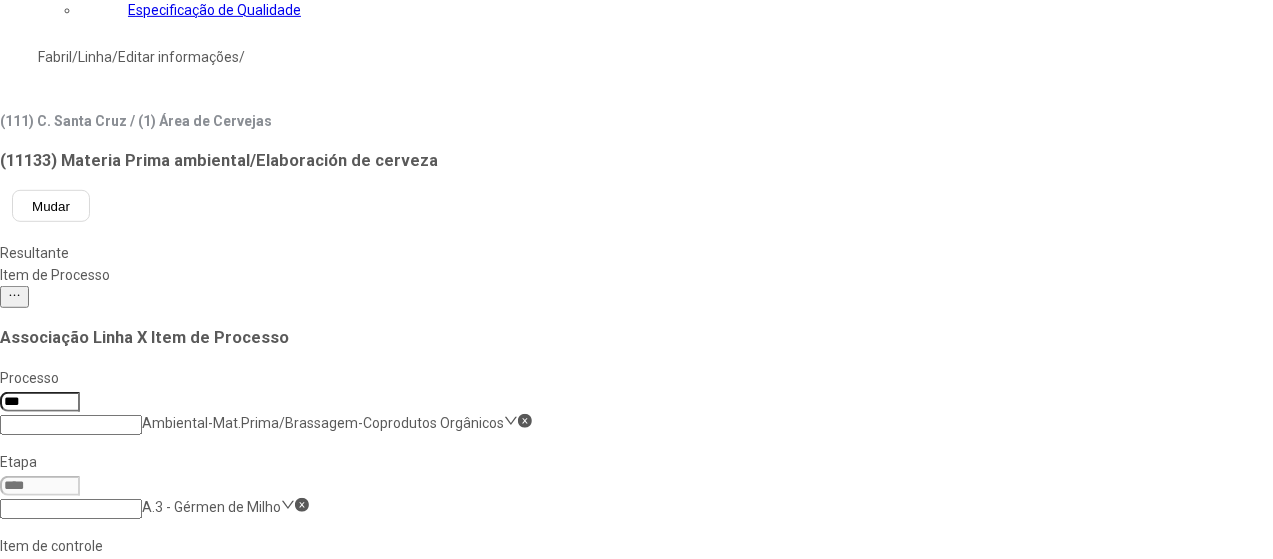 click on "43950" at bounding box center (55, 1112) 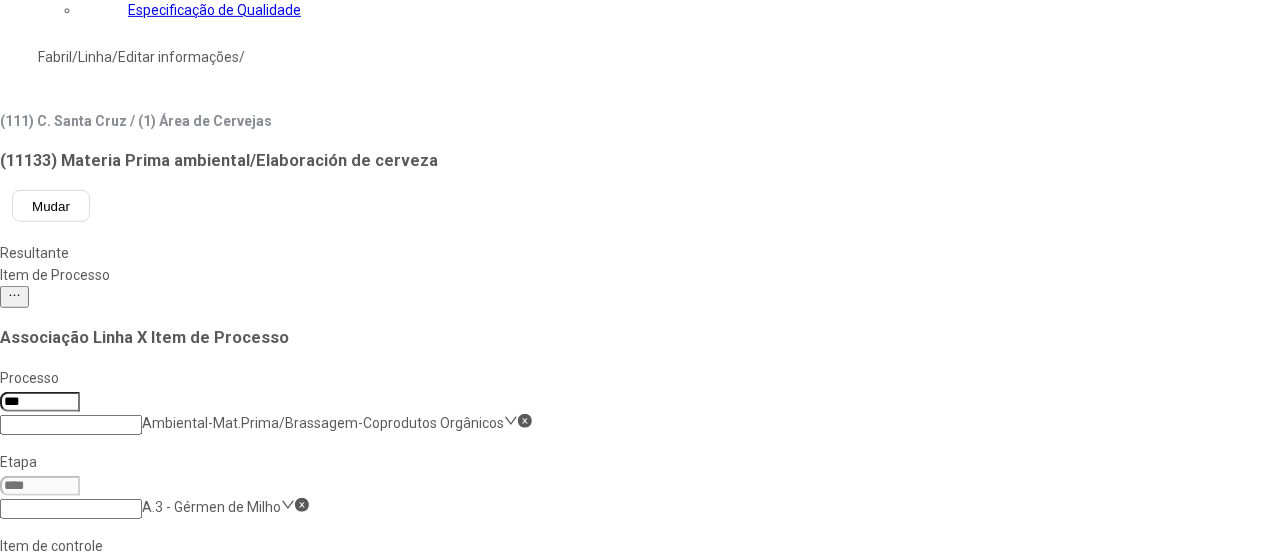 scroll, scrollTop: 674, scrollLeft: 0, axis: vertical 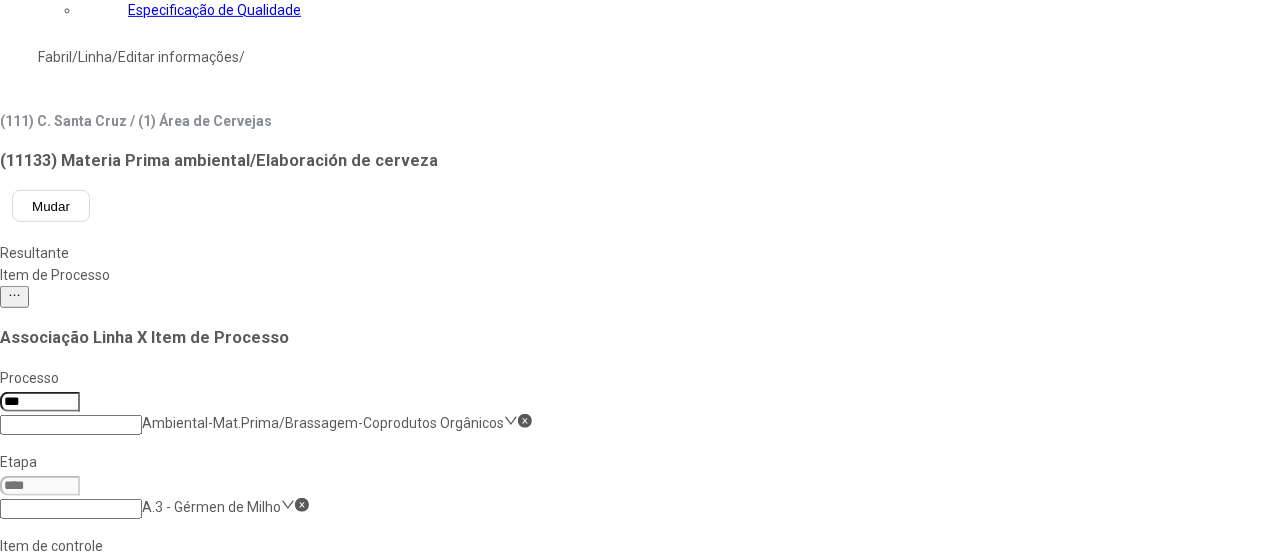 click on "Salvar Alterações" at bounding box center [200, 1649] 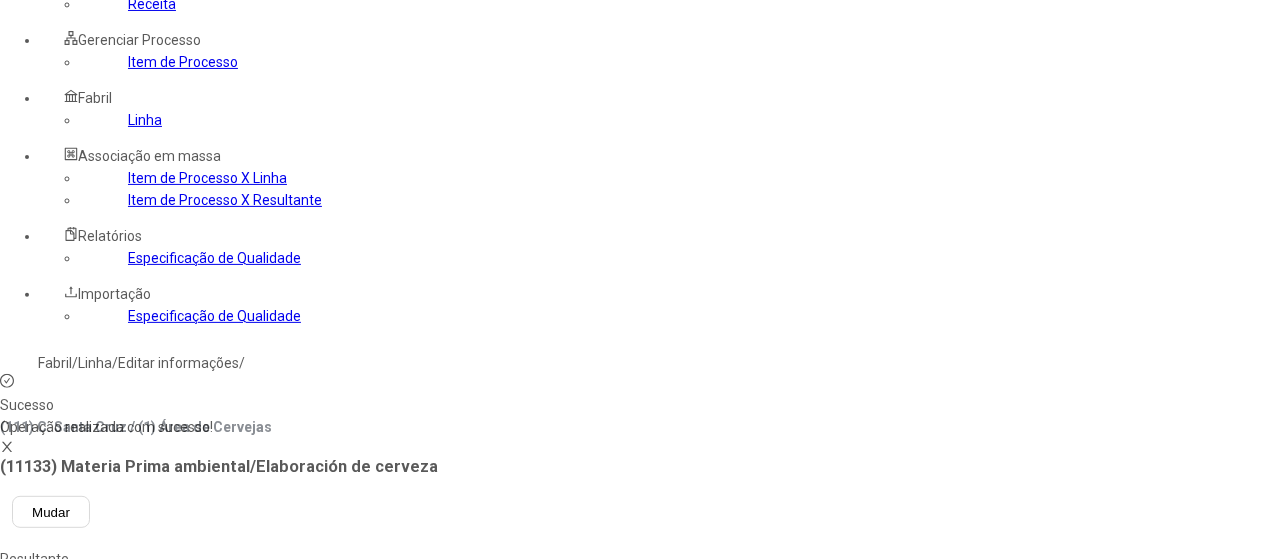 scroll, scrollTop: 176, scrollLeft: 0, axis: vertical 